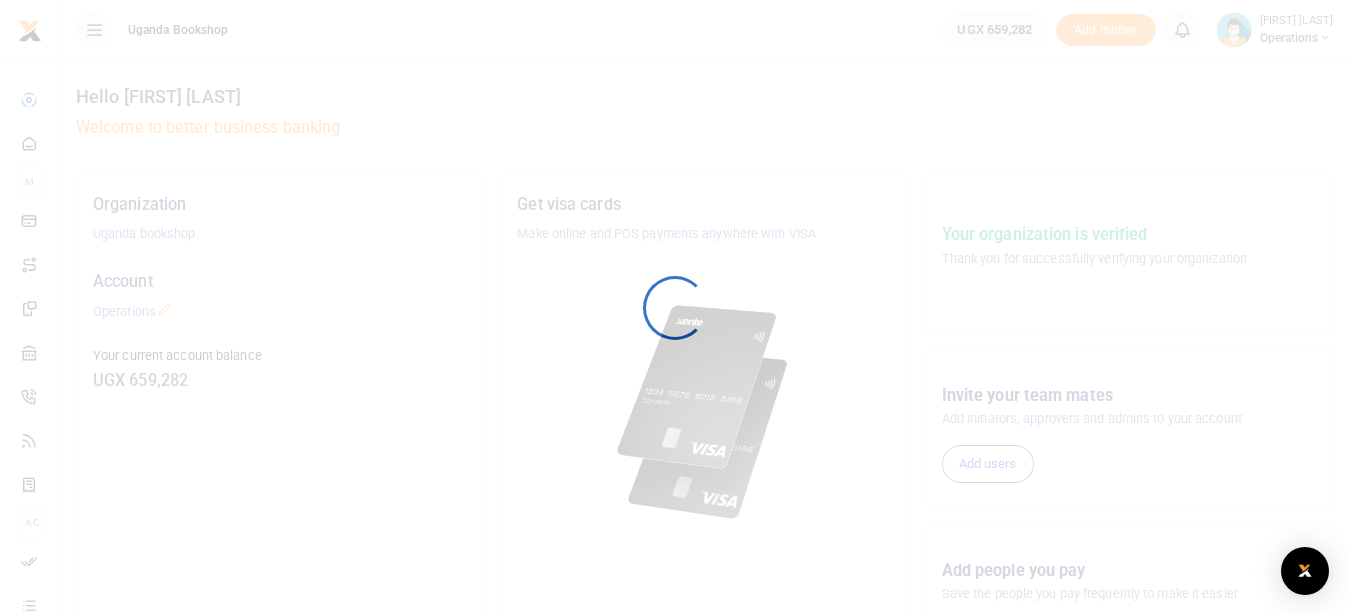 scroll, scrollTop: 0, scrollLeft: 0, axis: both 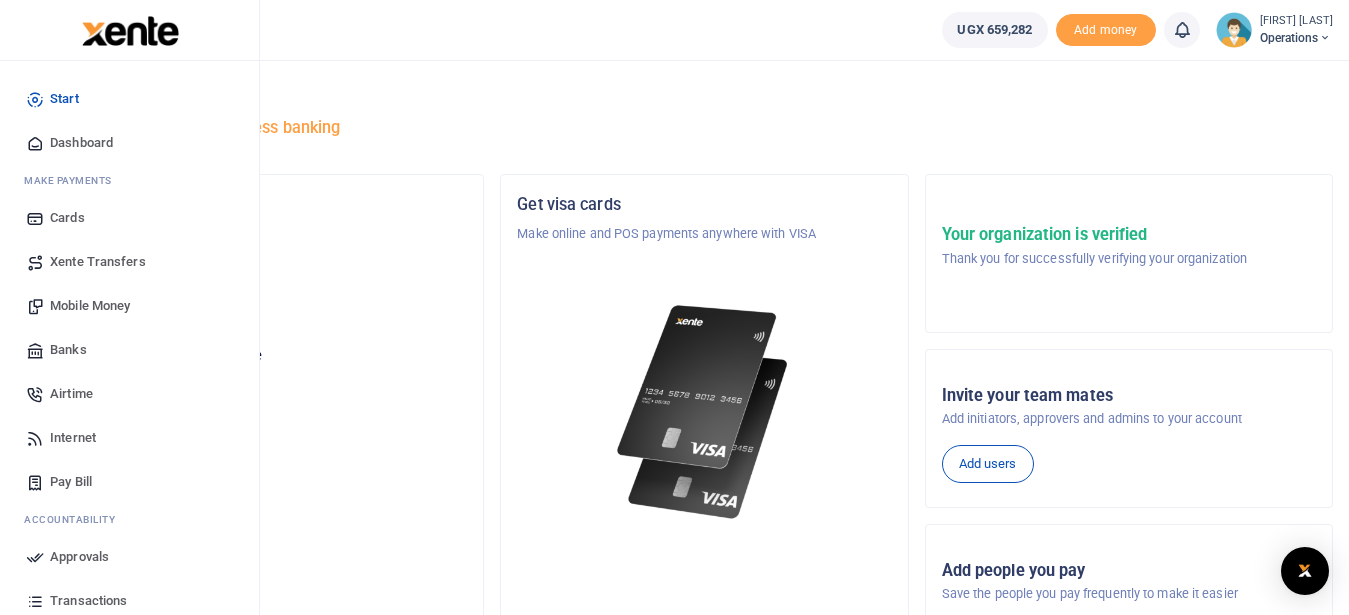 click on "Mobile Money" at bounding box center [129, 306] 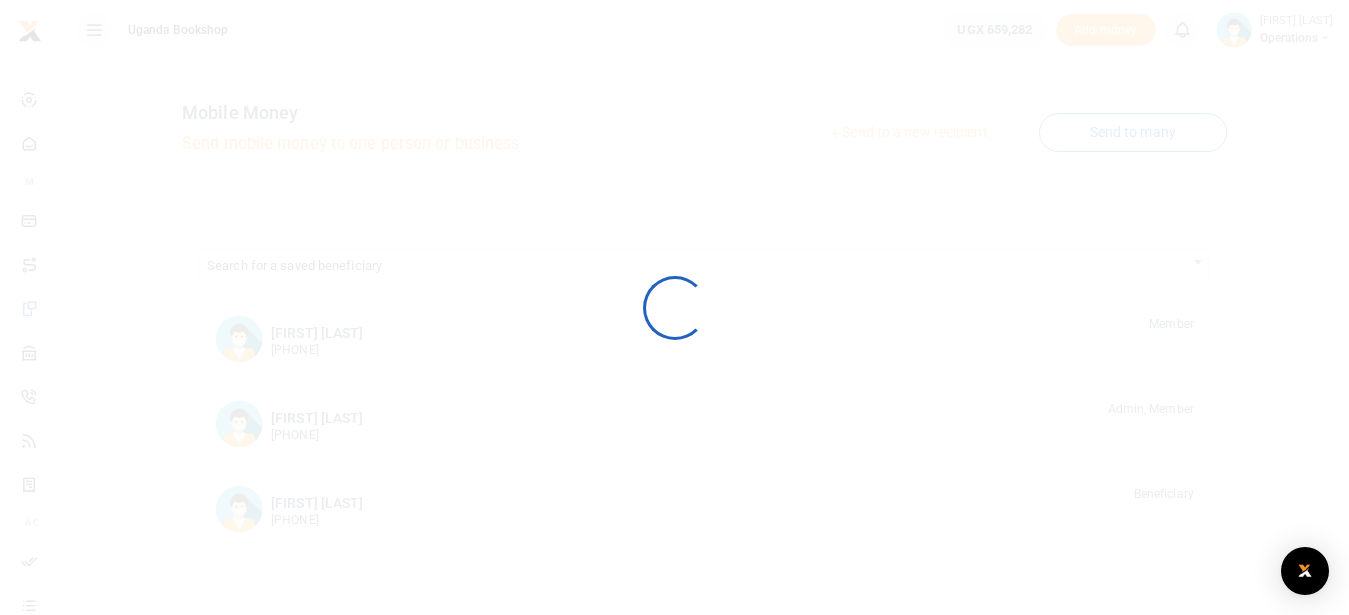 scroll, scrollTop: 0, scrollLeft: 0, axis: both 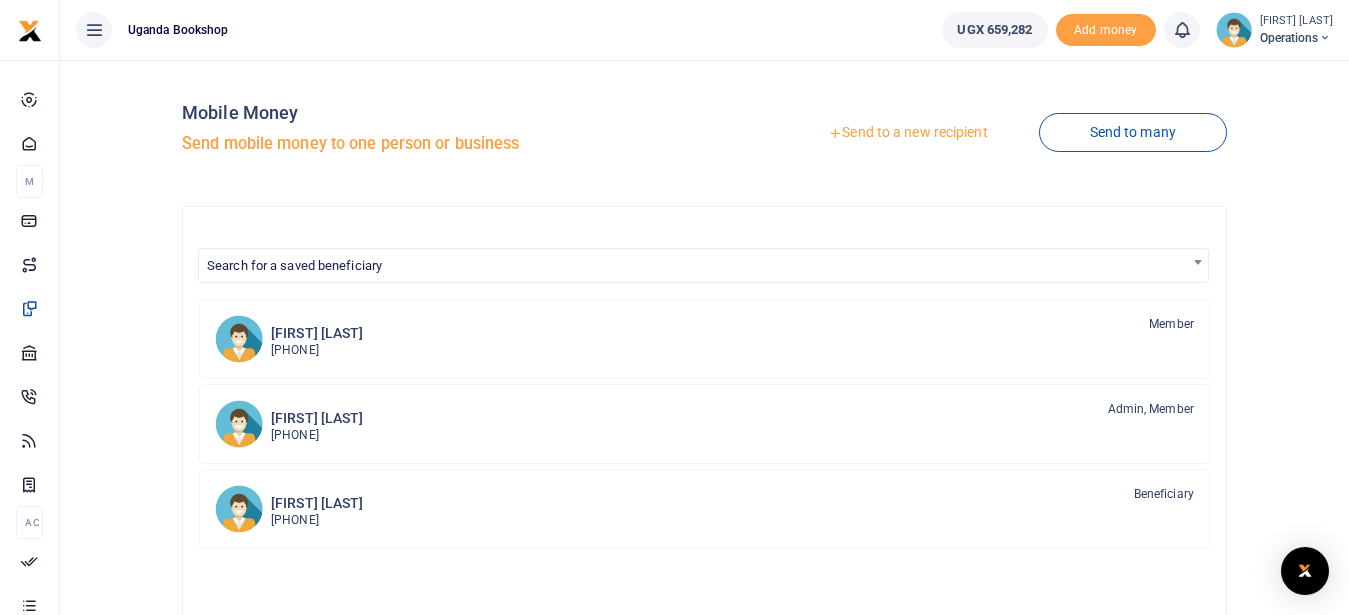 click on "Send to a new recipient" at bounding box center [907, 133] 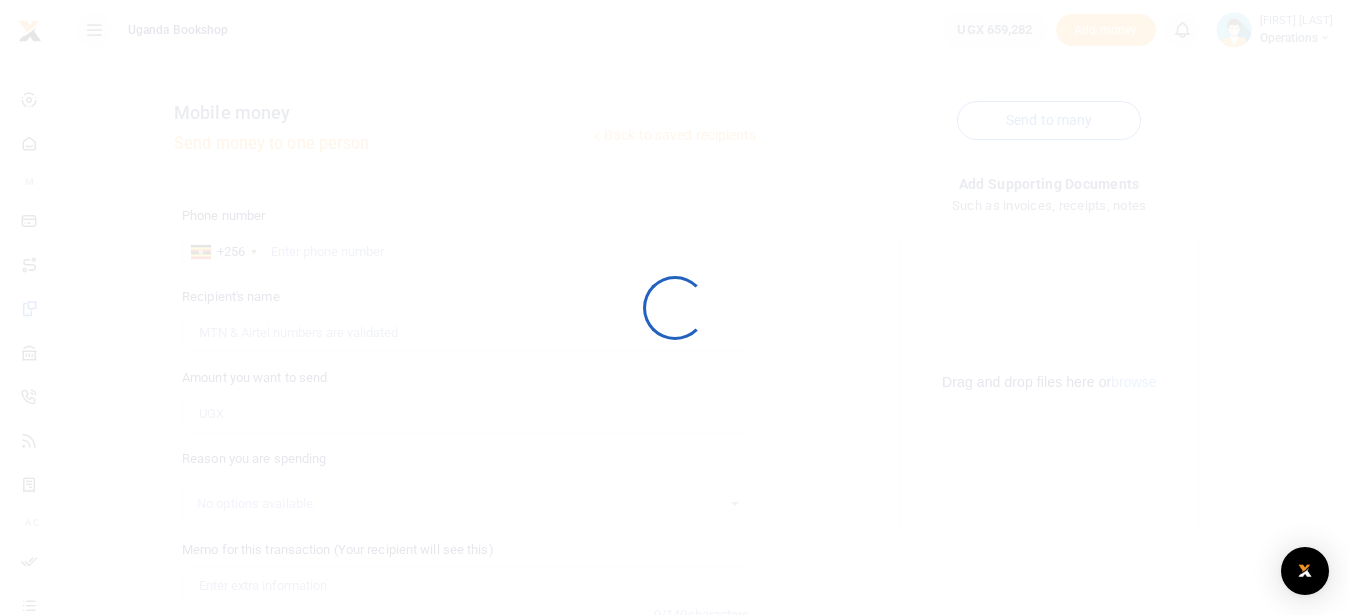 scroll, scrollTop: 0, scrollLeft: 0, axis: both 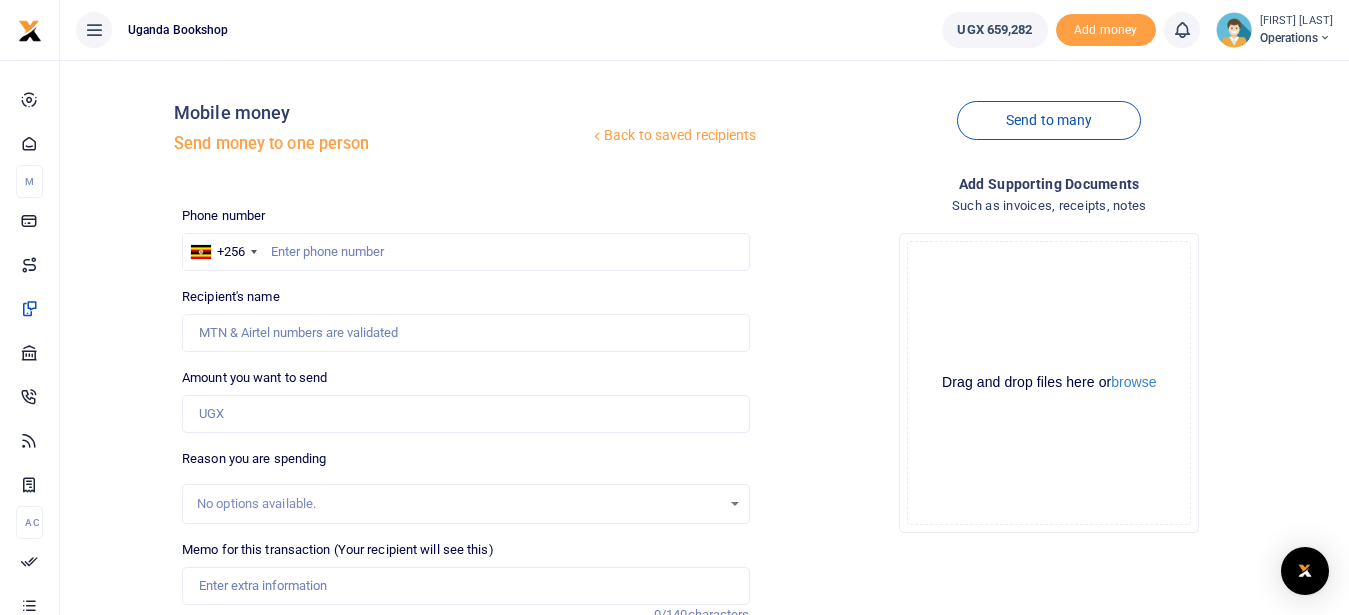 click on "Back to saved recipients" at bounding box center (673, 136) 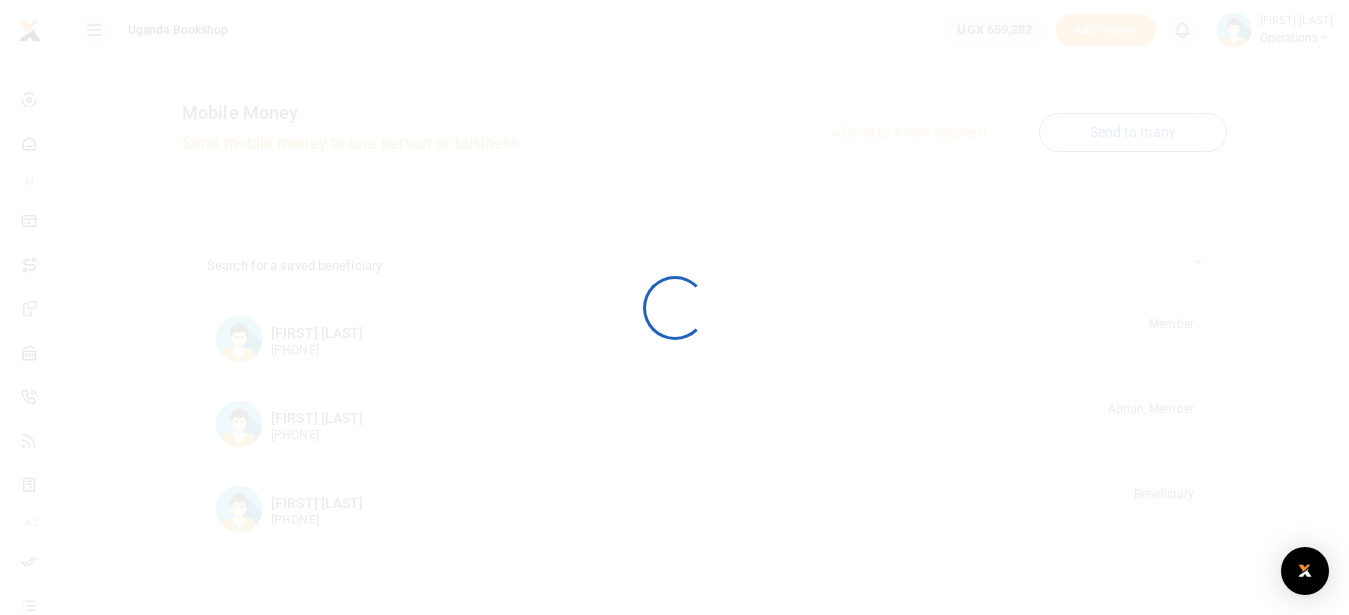 scroll, scrollTop: 0, scrollLeft: 0, axis: both 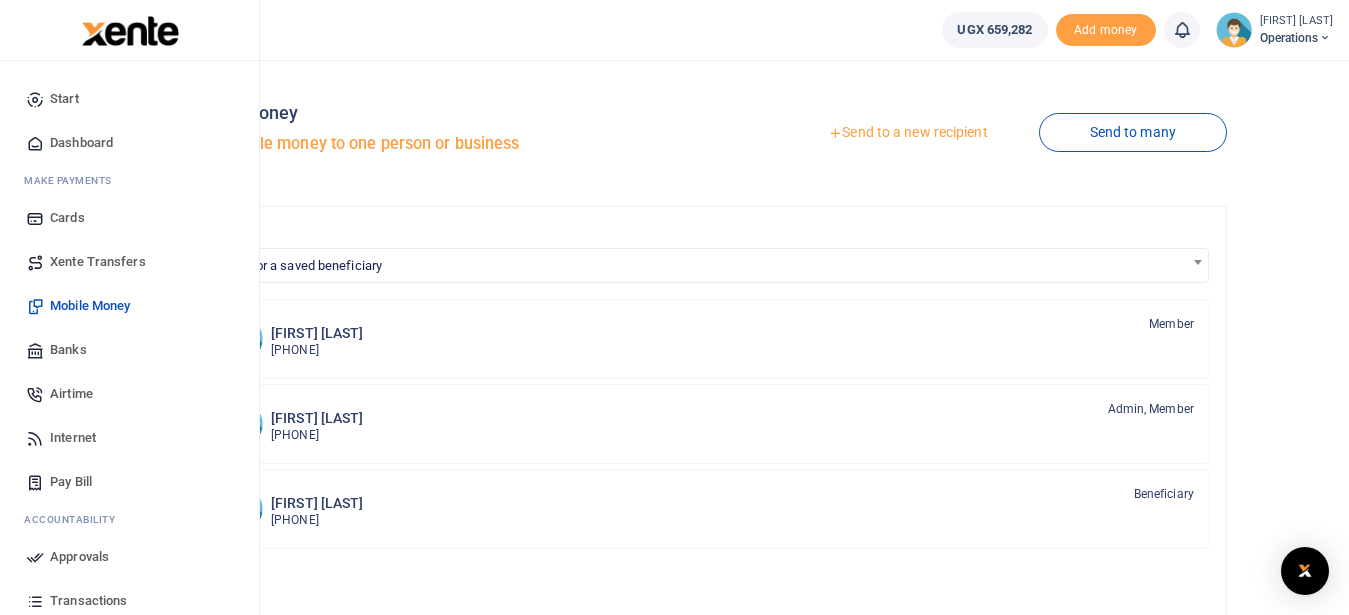 click on "Mobile Money" at bounding box center [90, 306] 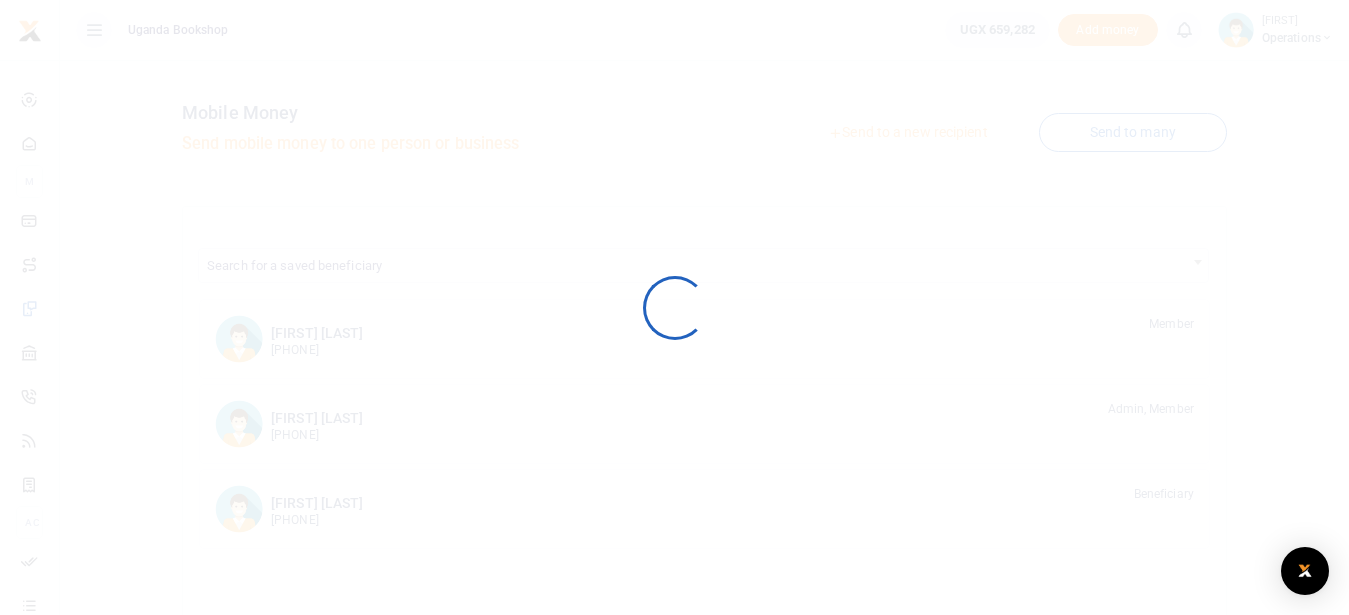 scroll, scrollTop: 0, scrollLeft: 0, axis: both 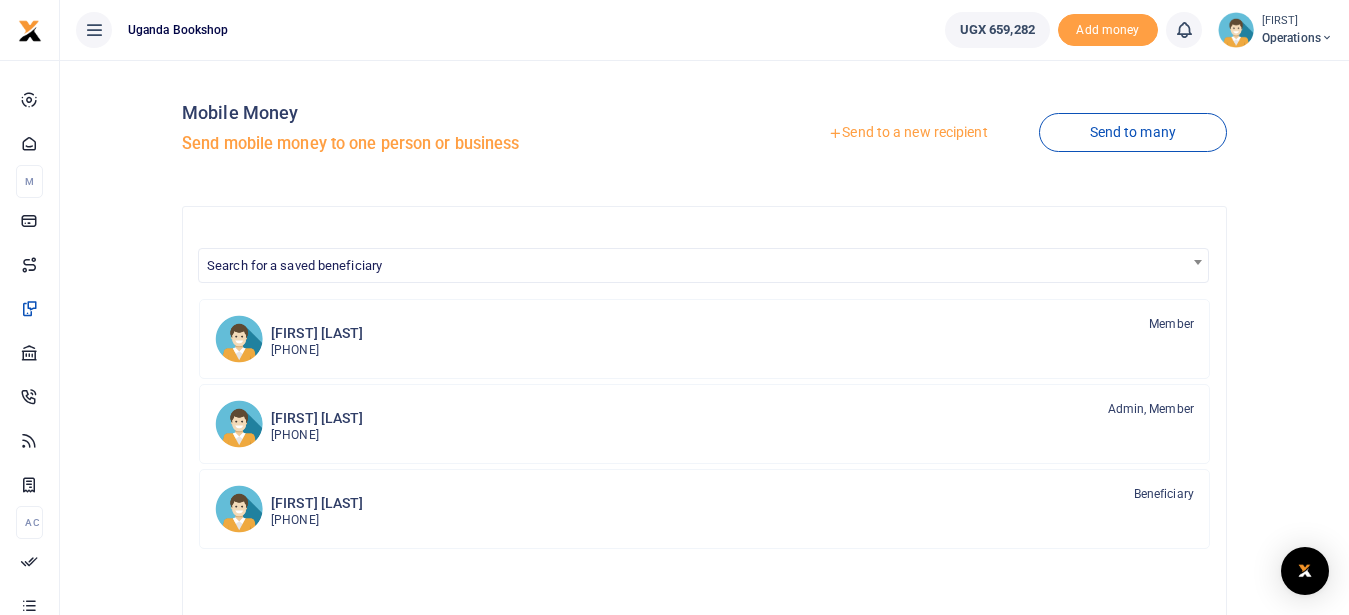 click on "Send to a new recipient" at bounding box center [907, 133] 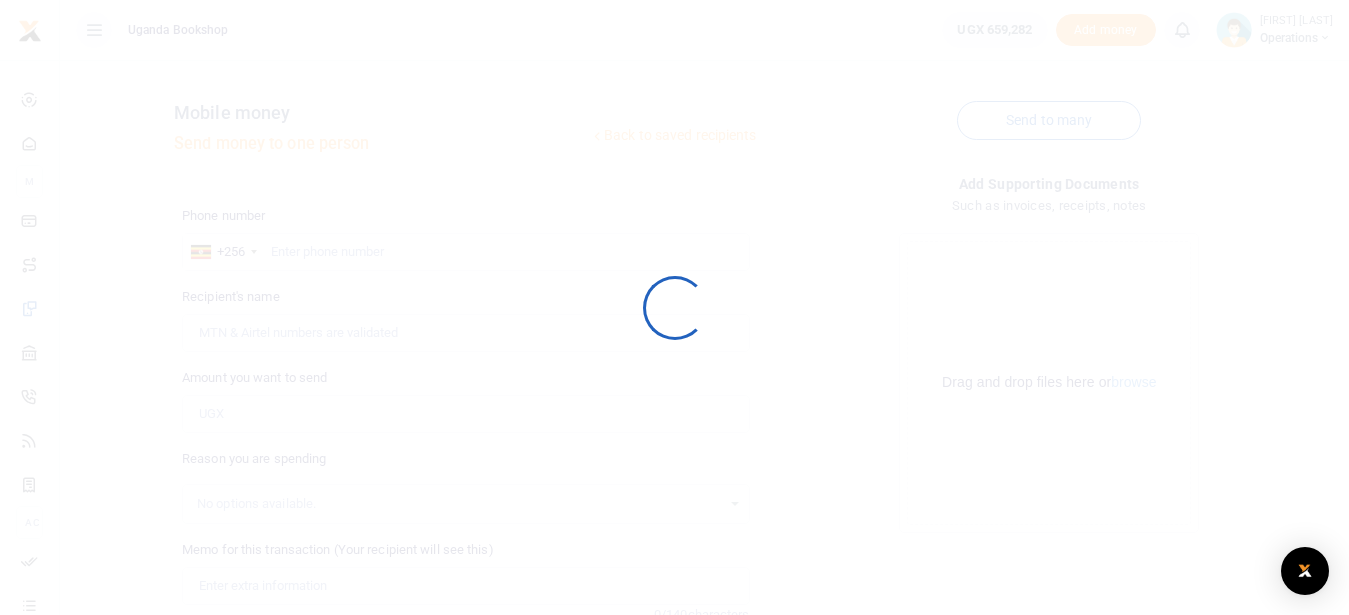scroll, scrollTop: 0, scrollLeft: 0, axis: both 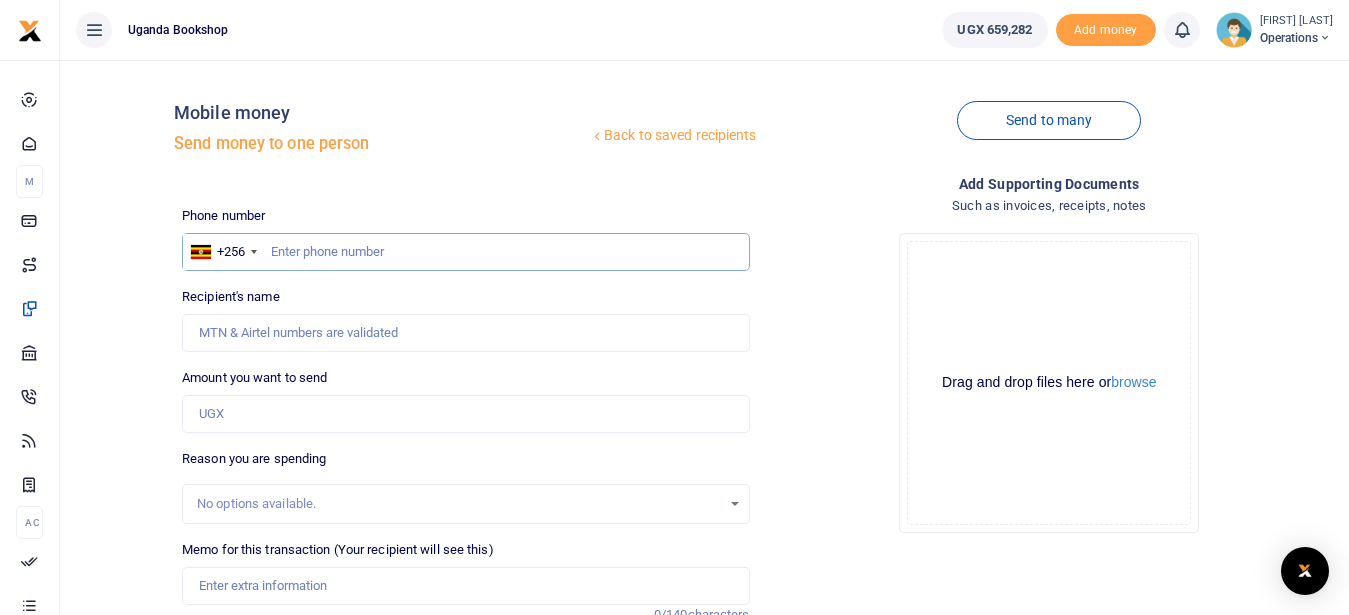 click at bounding box center (465, 252) 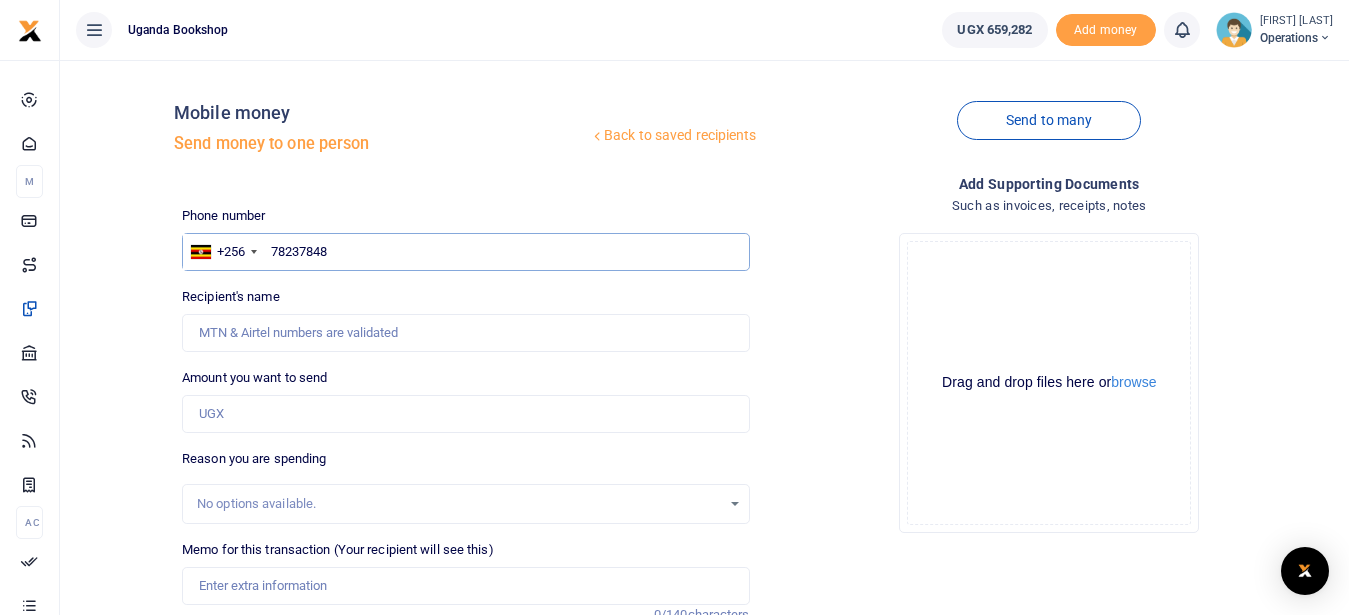 type on "782378485" 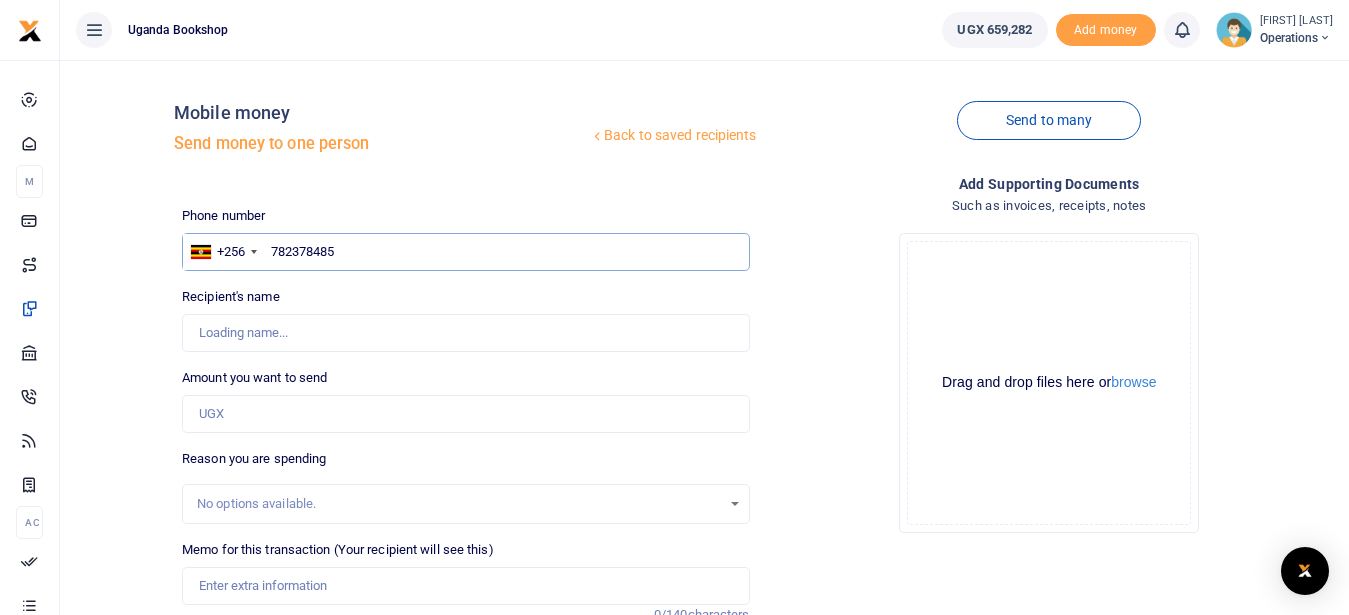 type on "[FIRST] [LAST]" 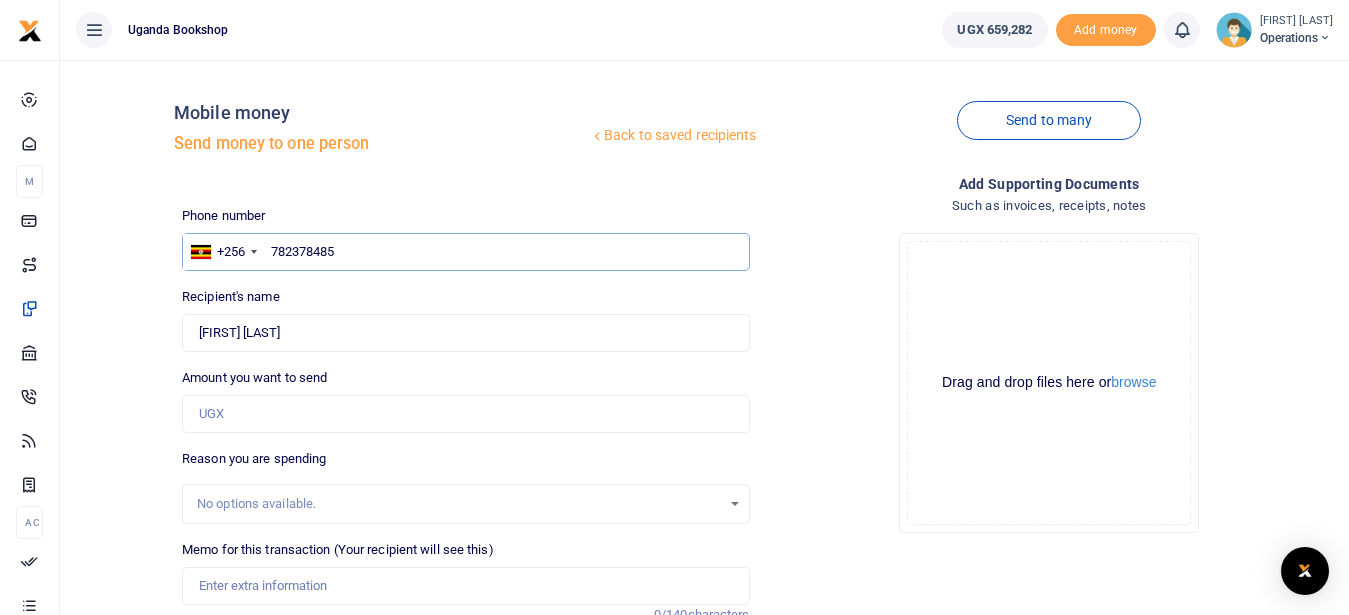 type on "782378485" 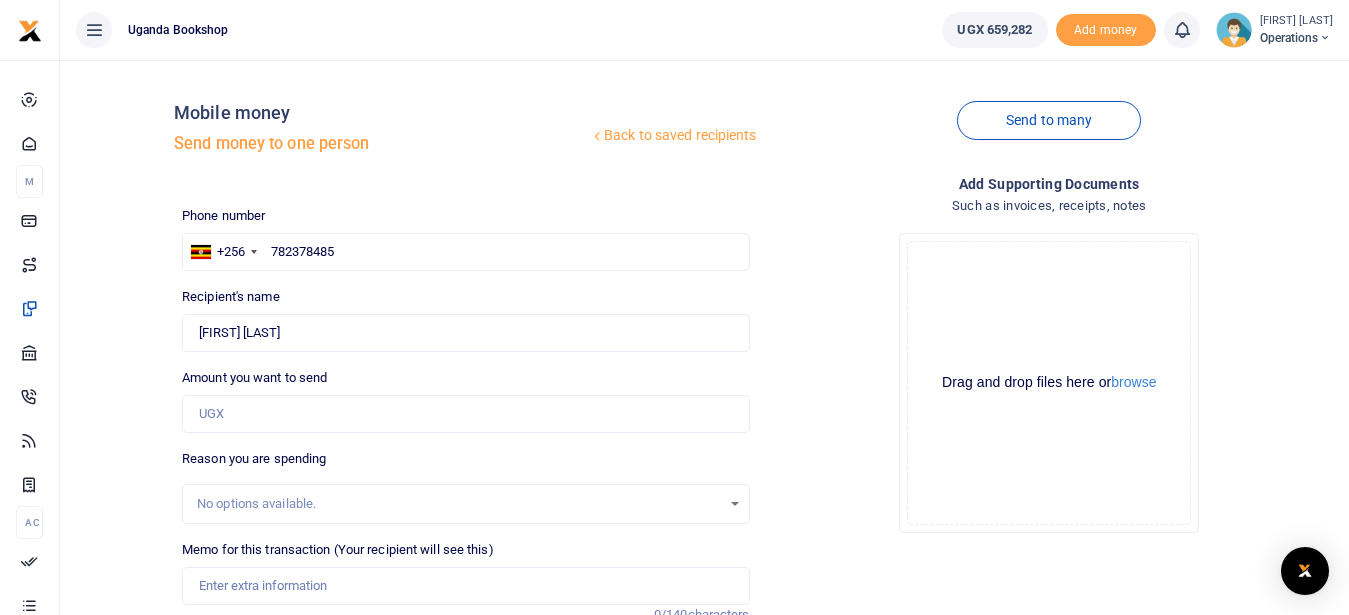 click on "No options available." at bounding box center [458, 504] 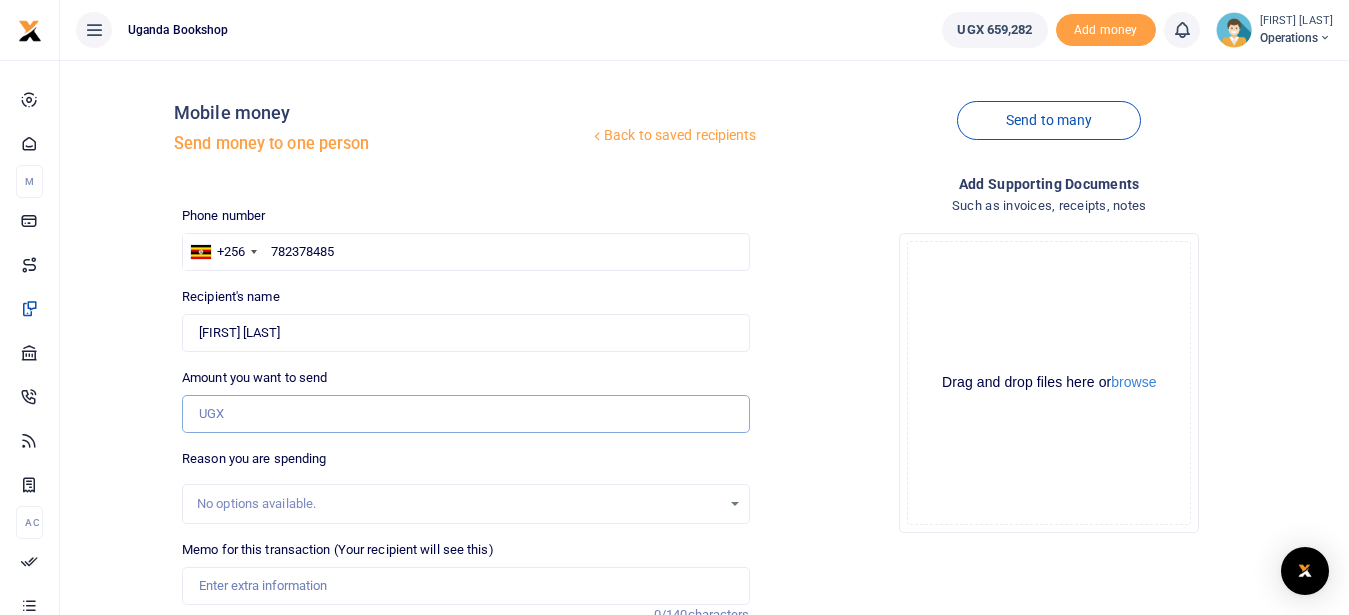 click on "Amount you want to send" at bounding box center [465, 414] 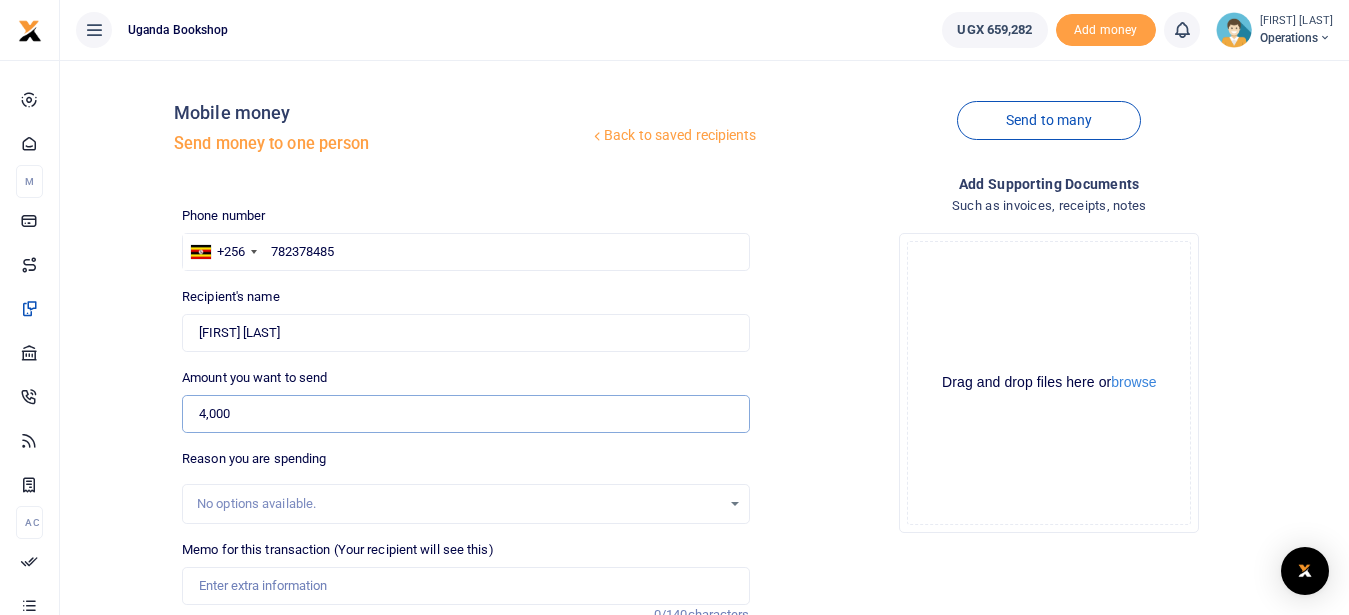 type on "4,000" 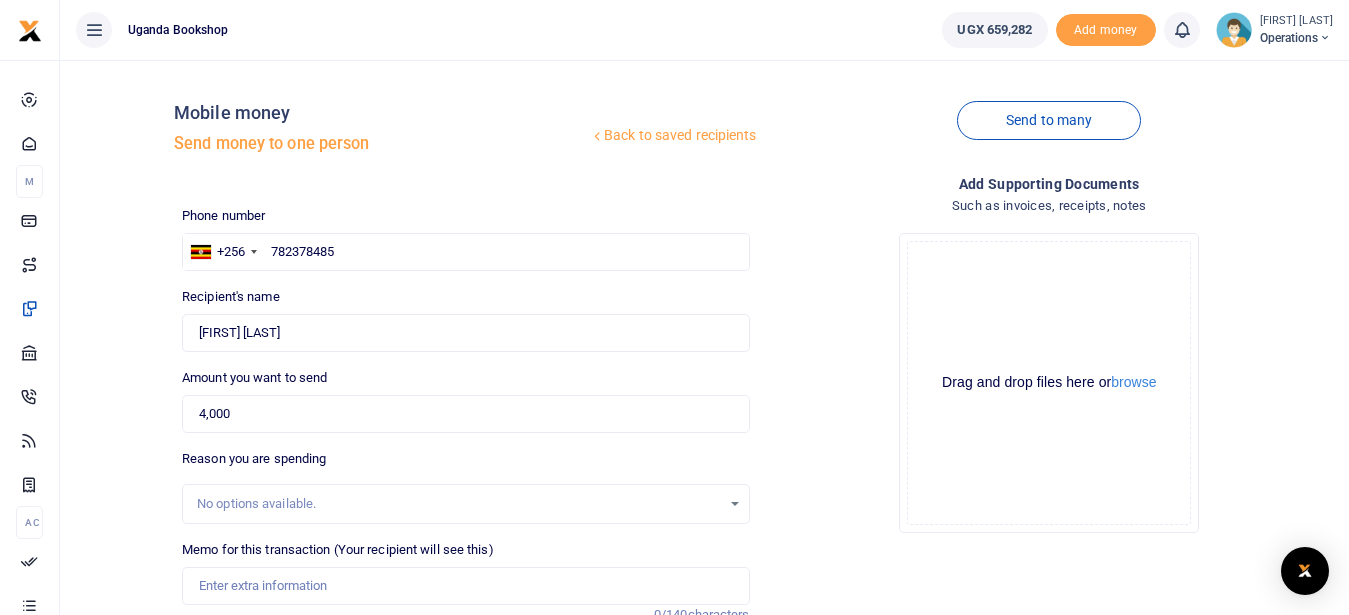 click on "No options available." at bounding box center [458, 504] 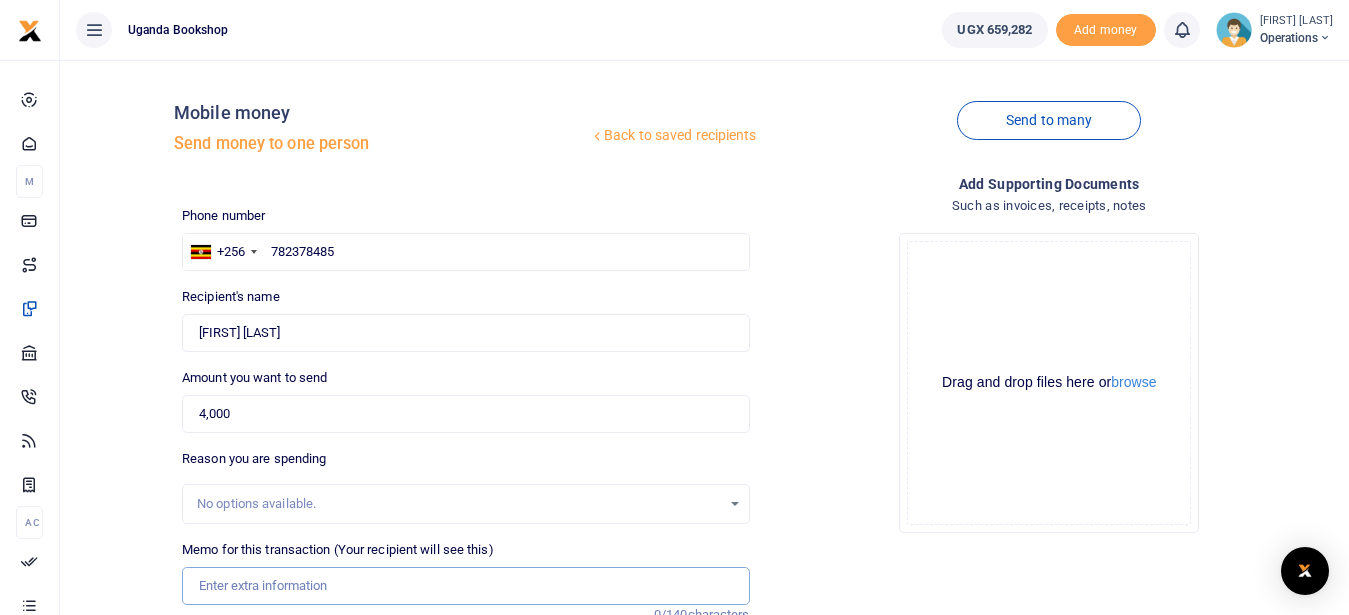 click on "Memo for this transaction (Your recipient will see this)" at bounding box center [465, 586] 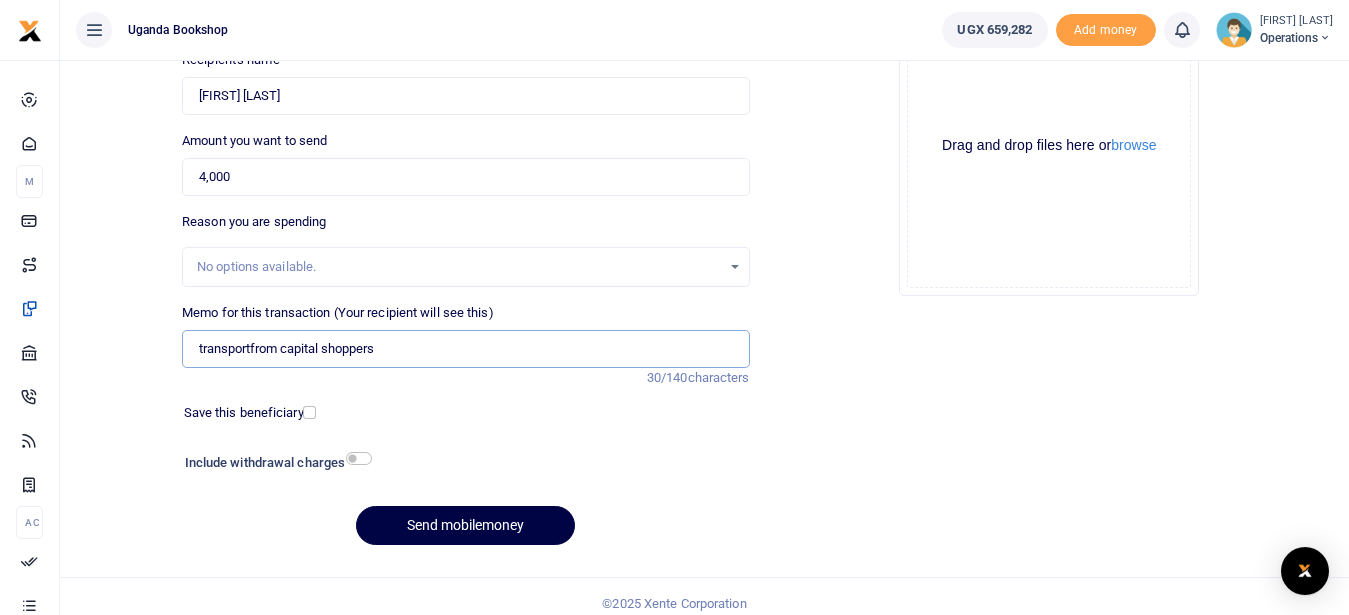 scroll, scrollTop: 251, scrollLeft: 0, axis: vertical 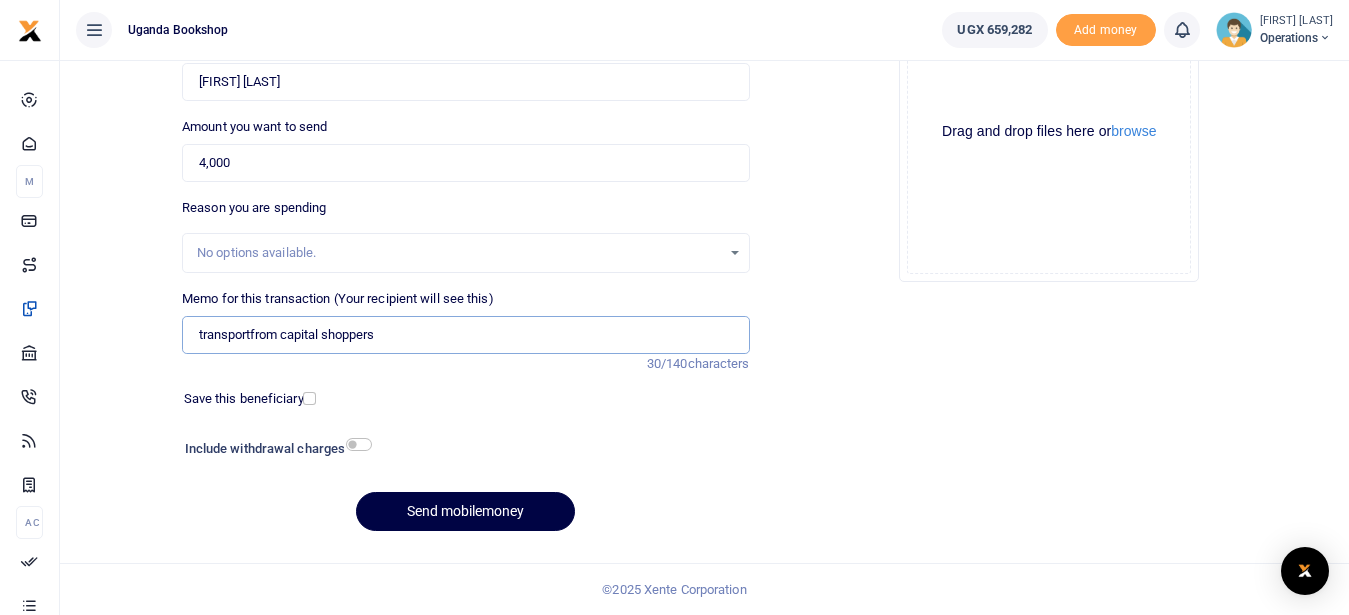 type on "transportfrom capital shoppers" 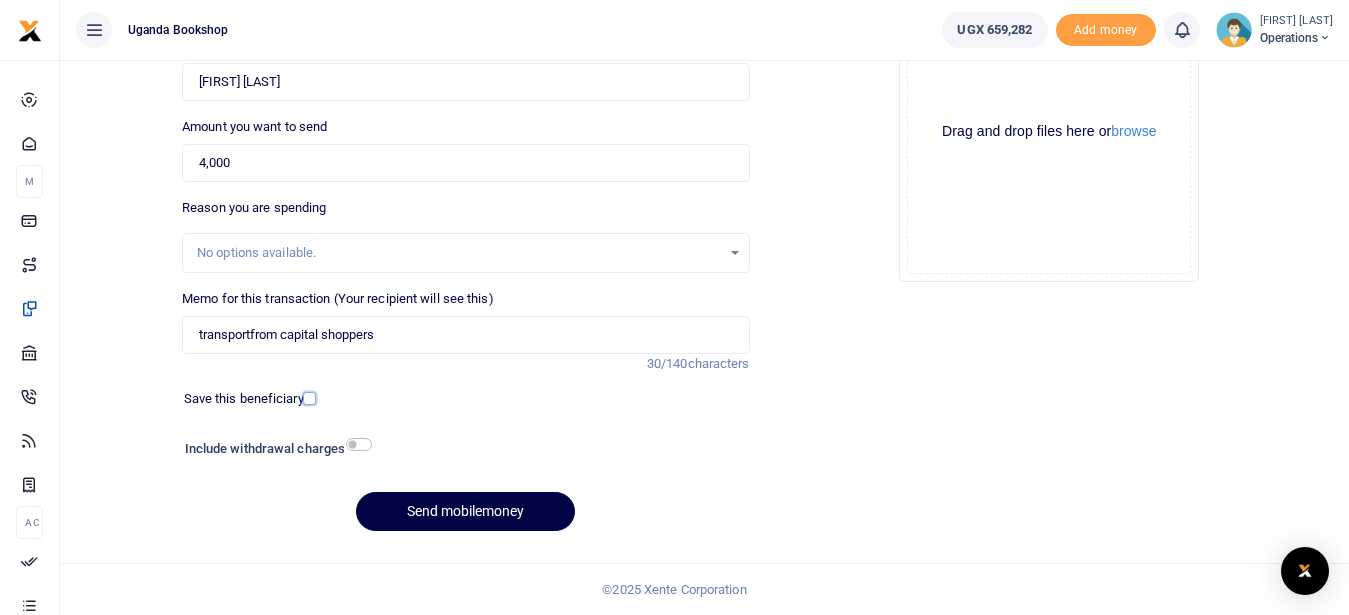 click at bounding box center [309, 398] 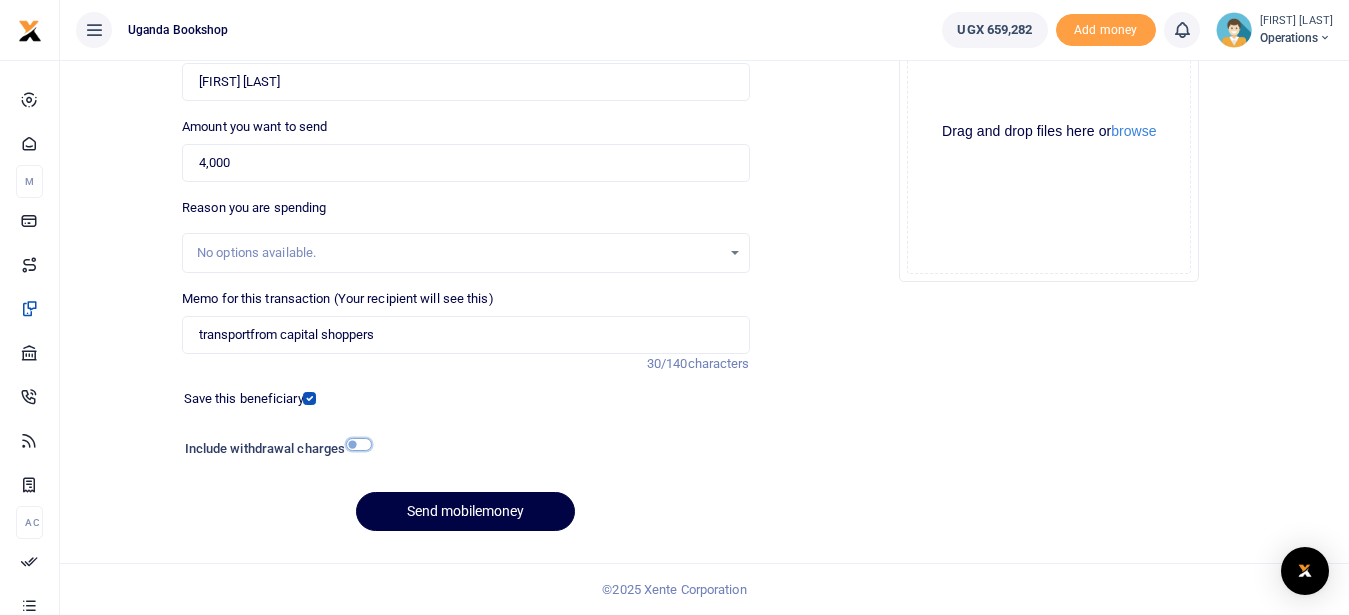 click at bounding box center (359, 444) 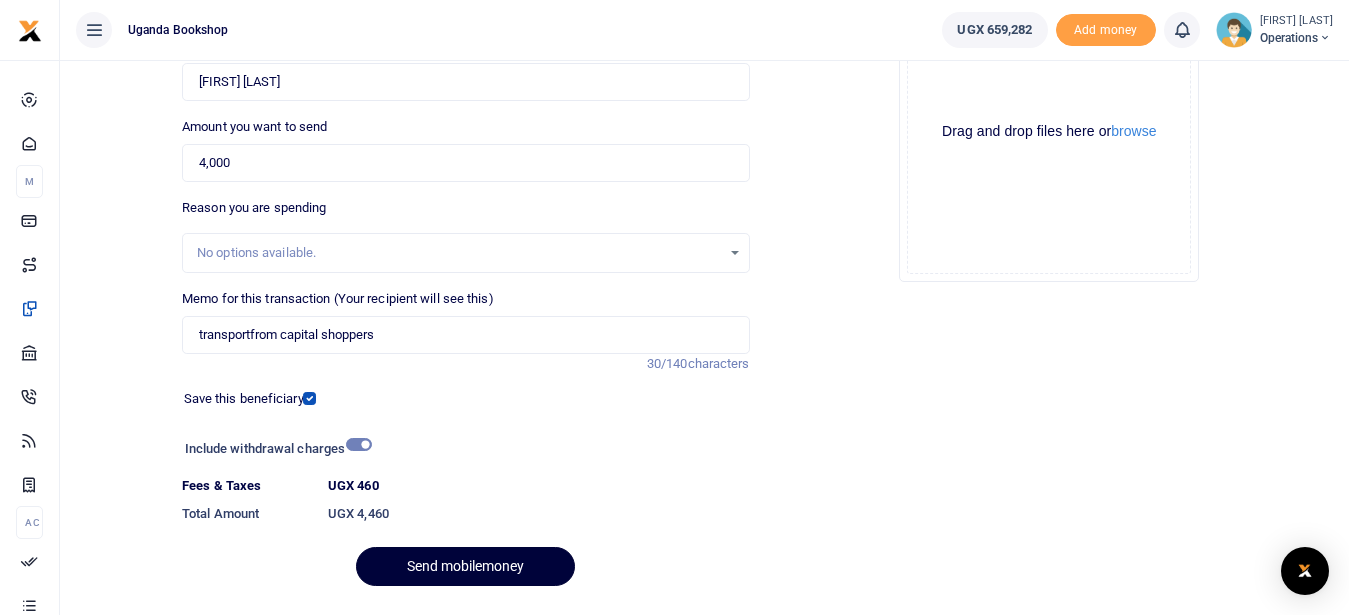 click on "Send mobilemoney" at bounding box center (465, 566) 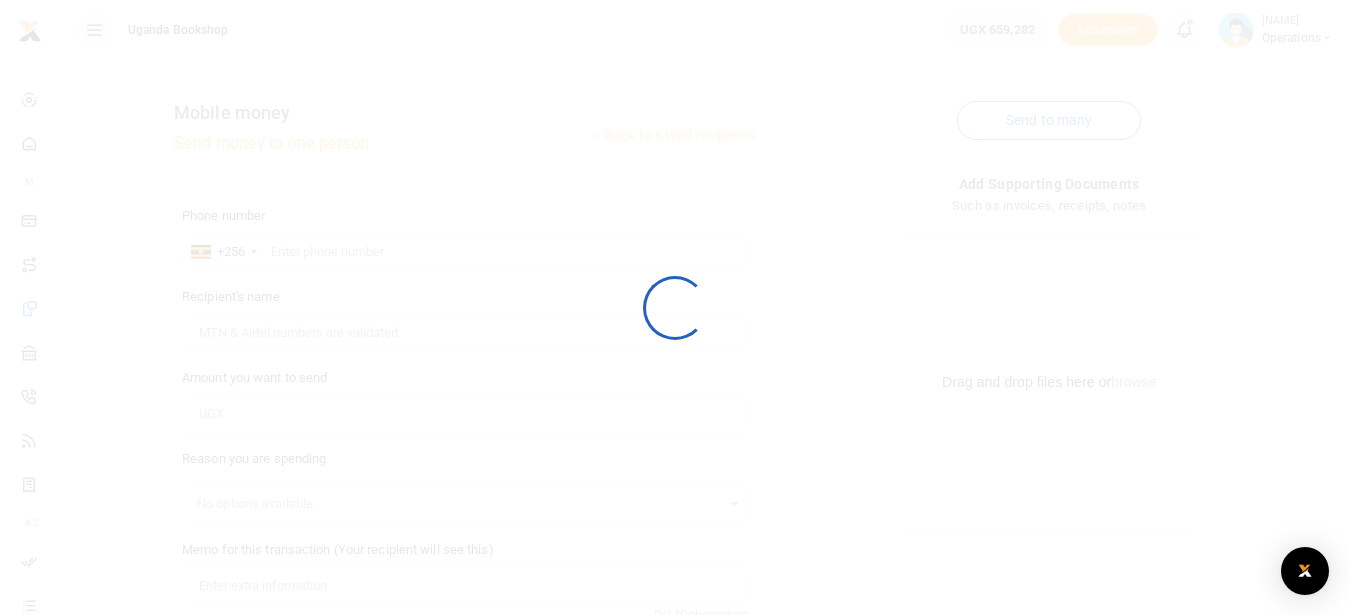 scroll, scrollTop: 0, scrollLeft: 0, axis: both 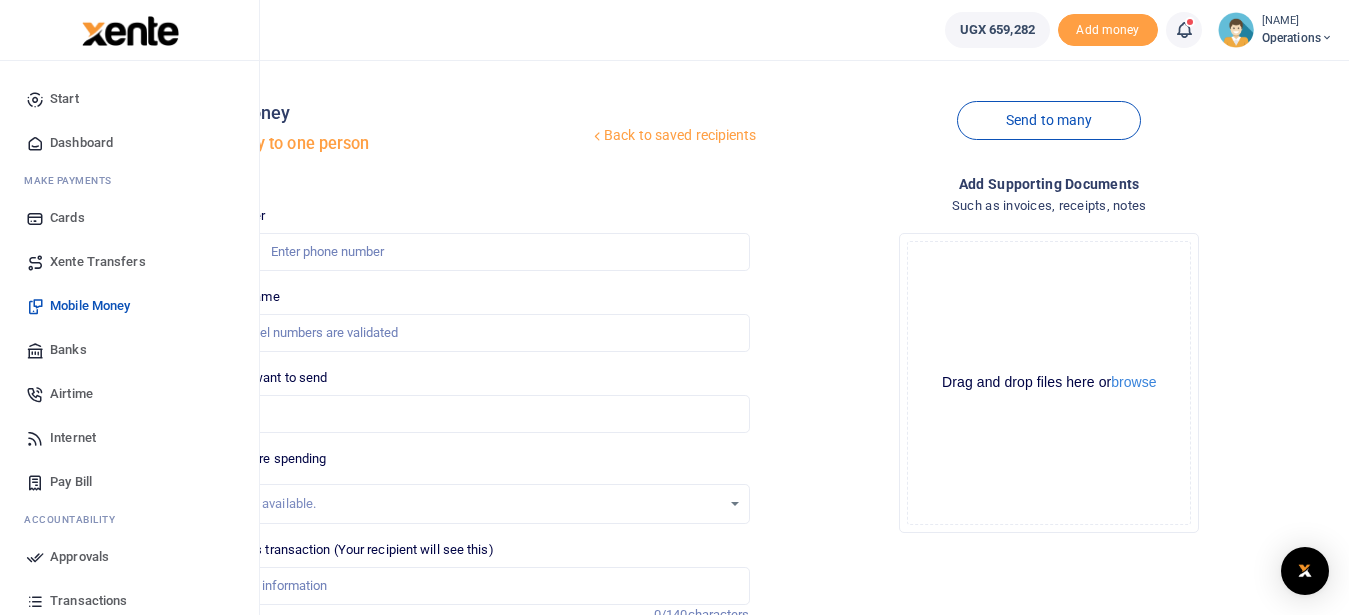 click on "Dashboard" at bounding box center (81, 143) 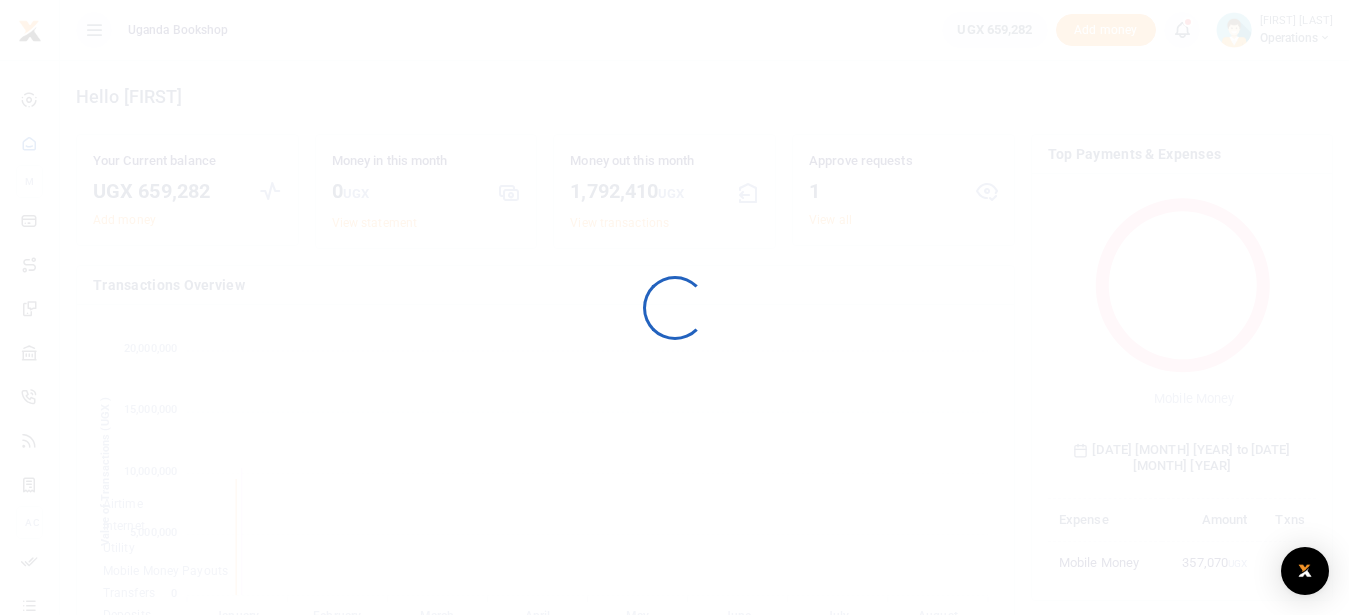 scroll, scrollTop: 0, scrollLeft: 0, axis: both 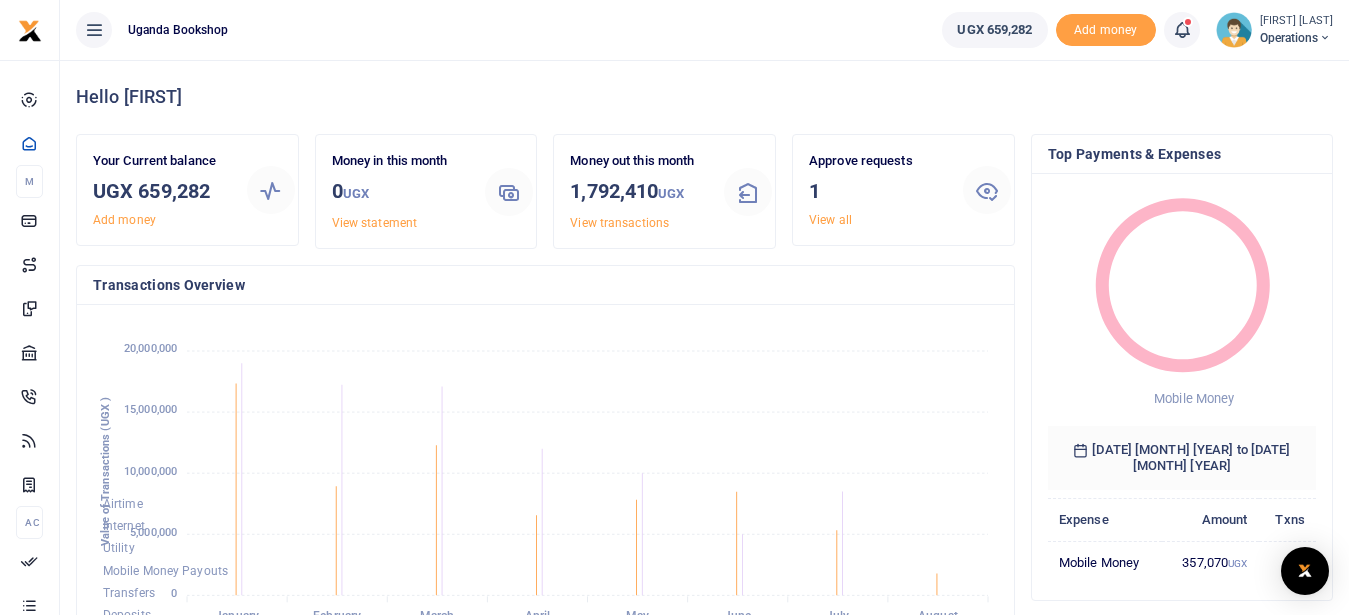 click on "Approve requests
1
View all" at bounding box center [878, 190] 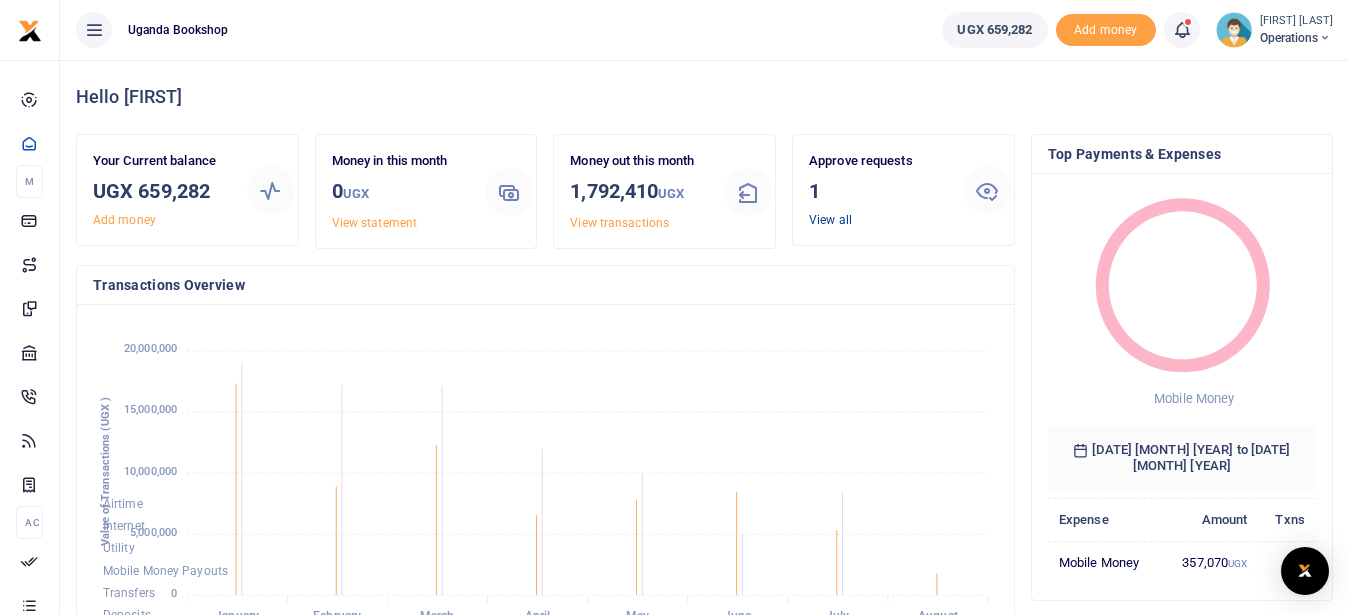 click on "View all" at bounding box center [830, 220] 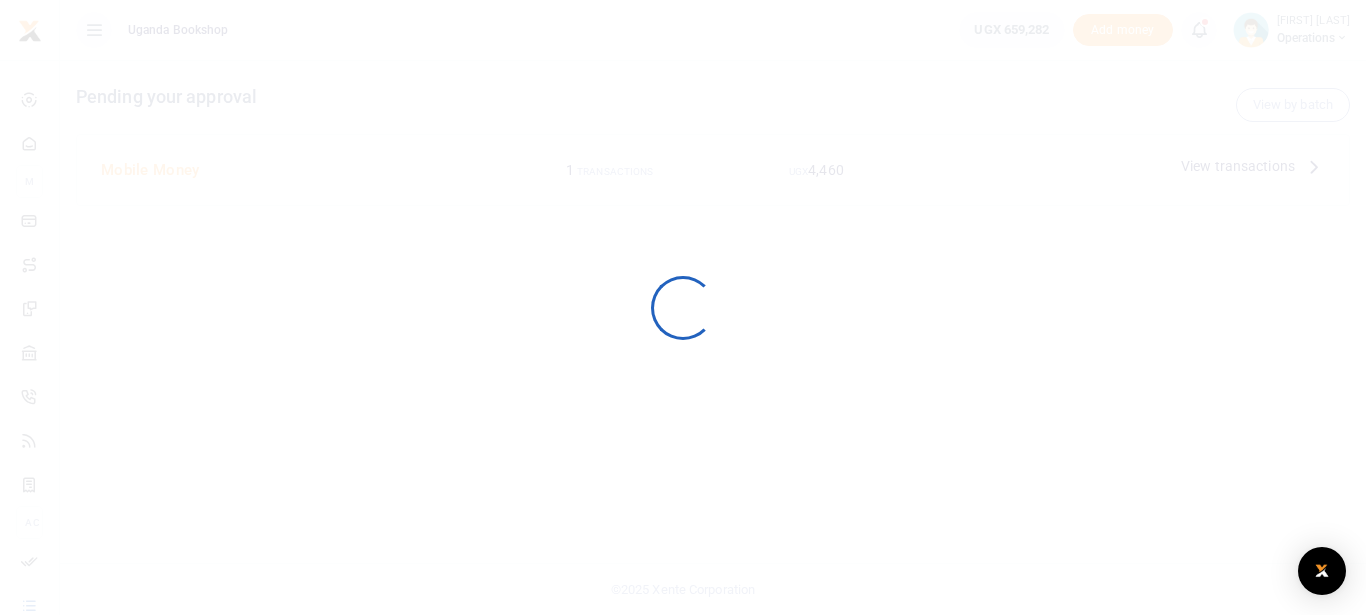 scroll, scrollTop: 0, scrollLeft: 0, axis: both 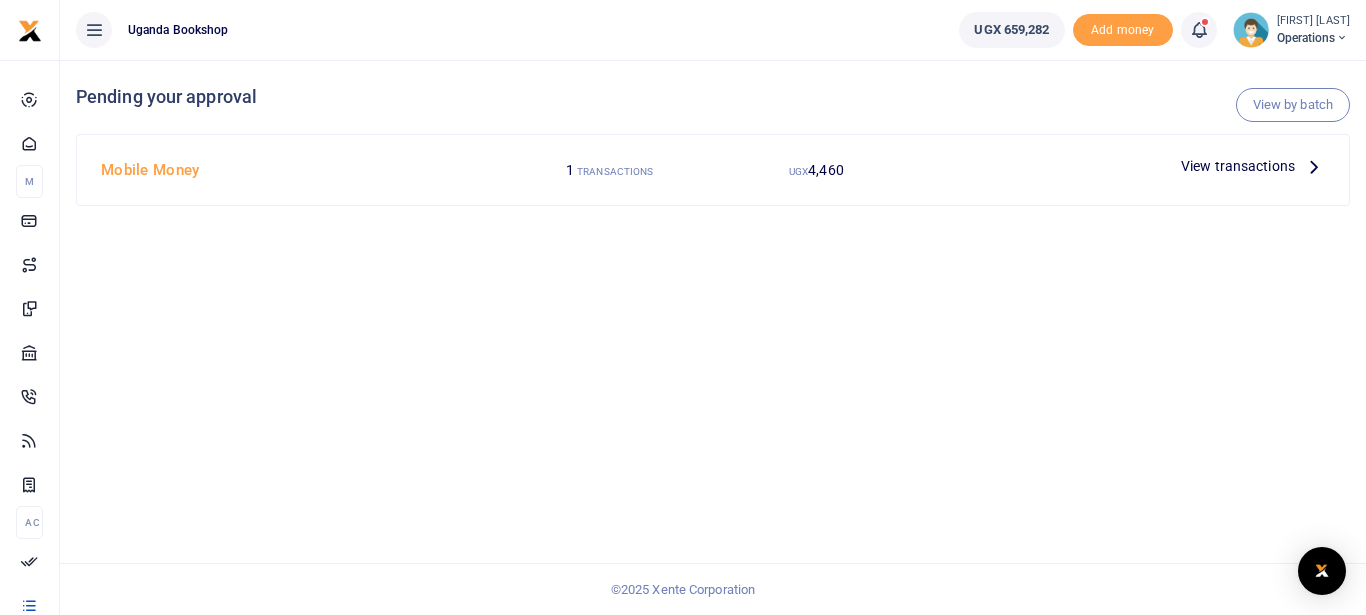 click at bounding box center (1314, 166) 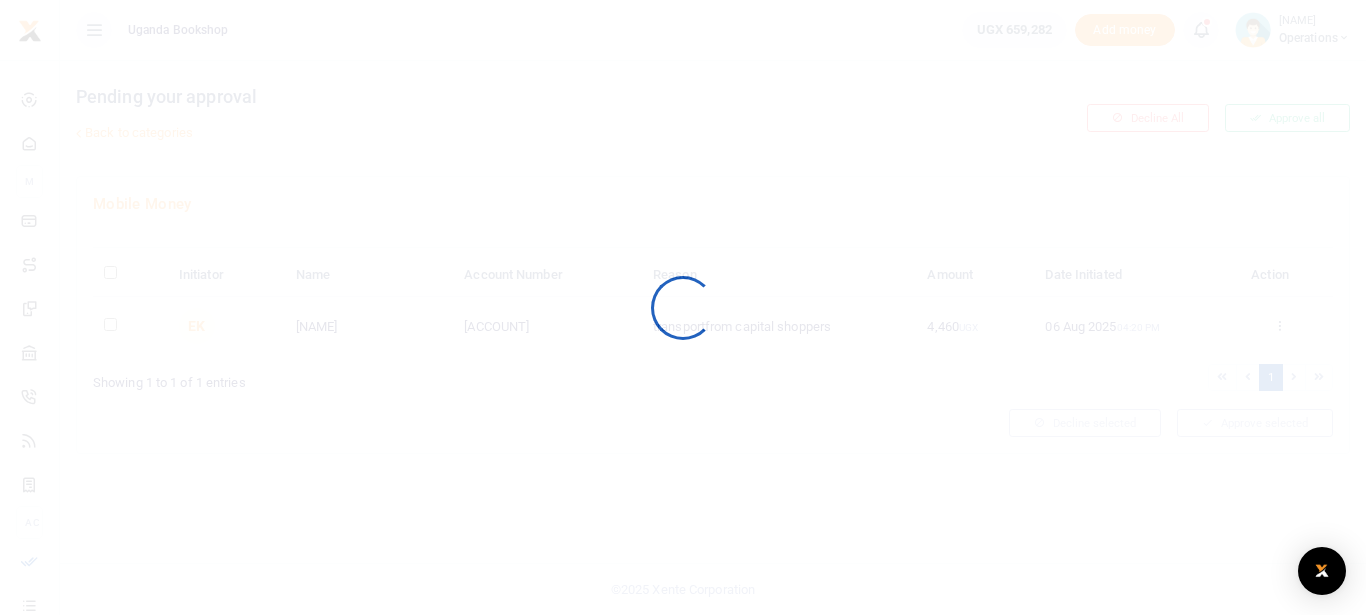 scroll, scrollTop: 0, scrollLeft: 0, axis: both 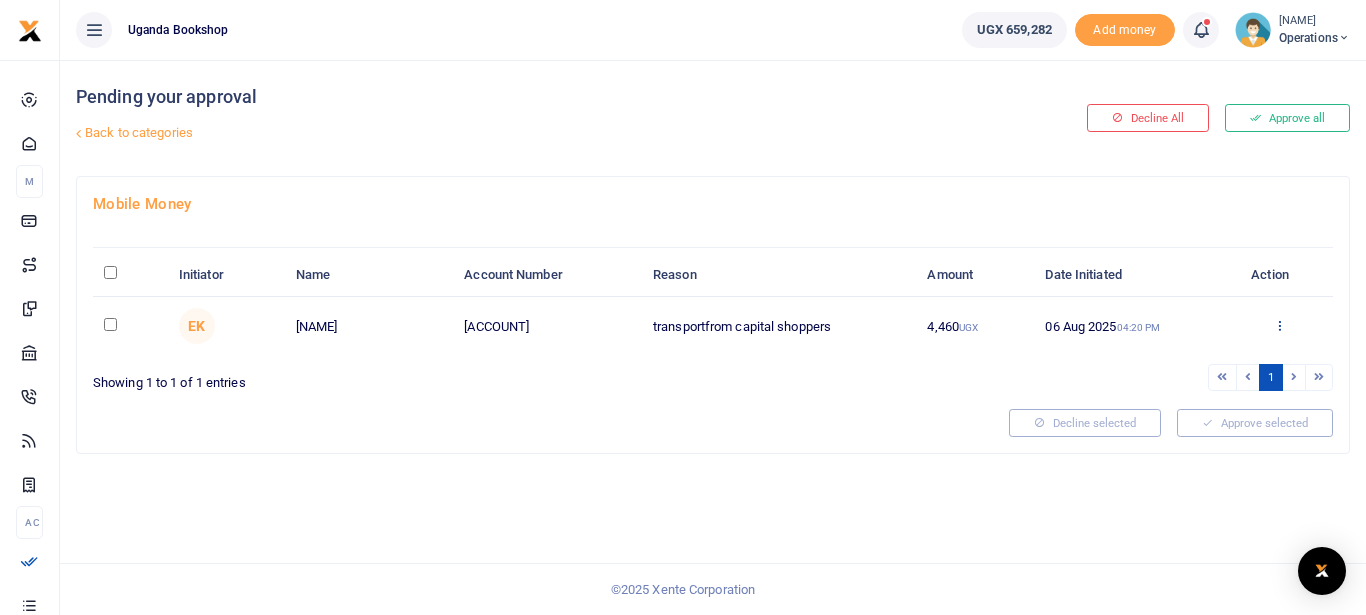 click at bounding box center (1279, 325) 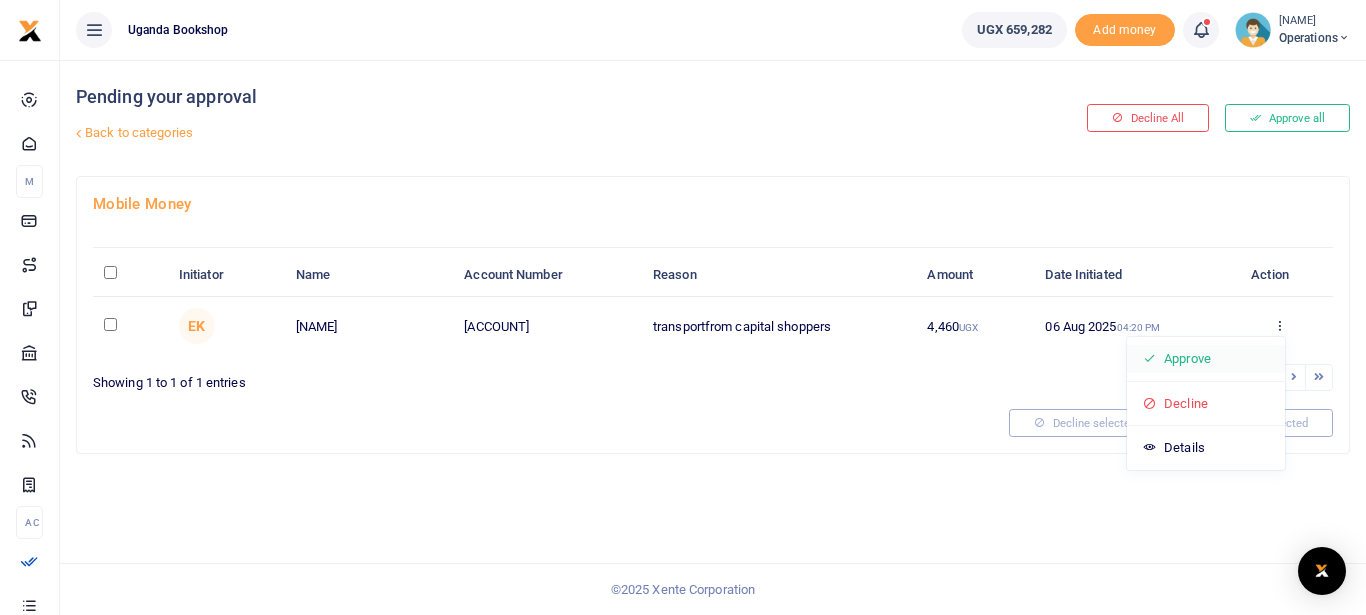 click on "Approve" at bounding box center [1206, 359] 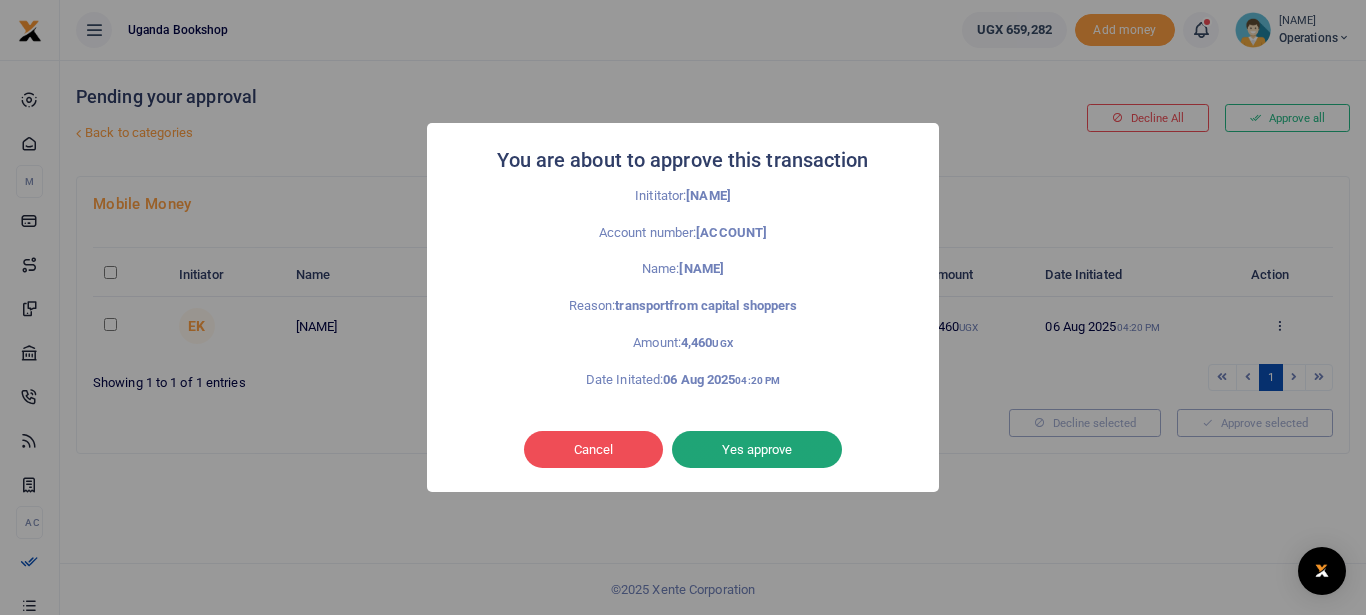 click on "Yes approve" at bounding box center [757, 450] 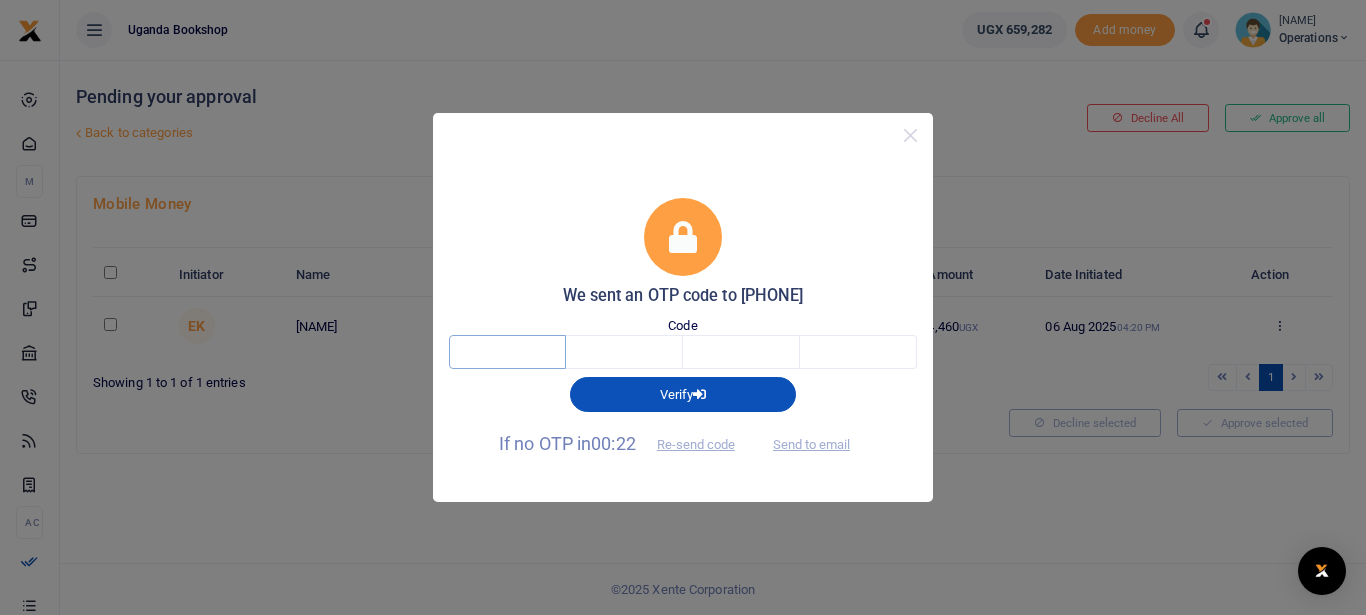 click at bounding box center [507, 352] 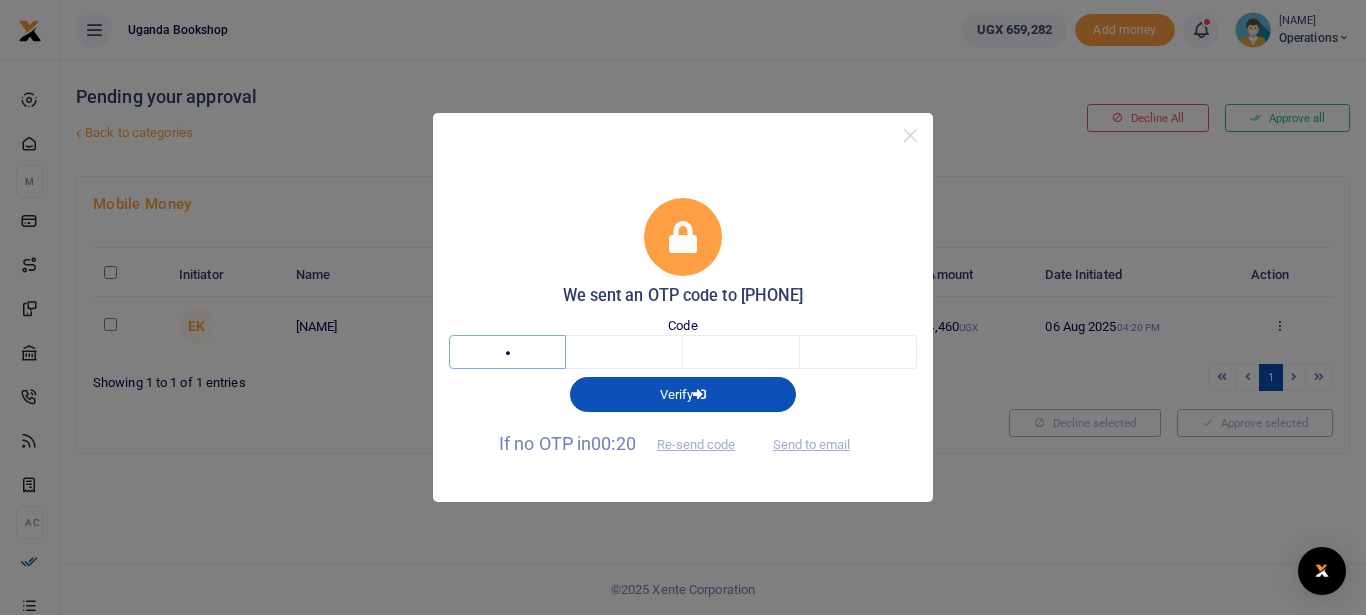 type on "9" 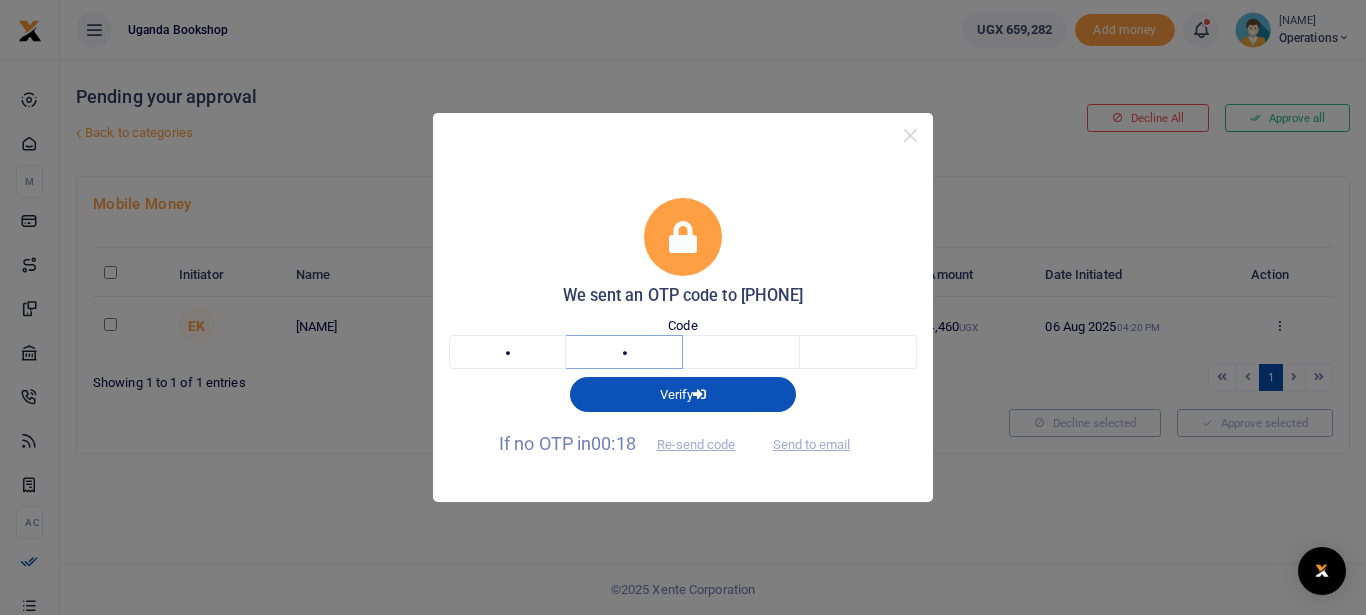 type on "0" 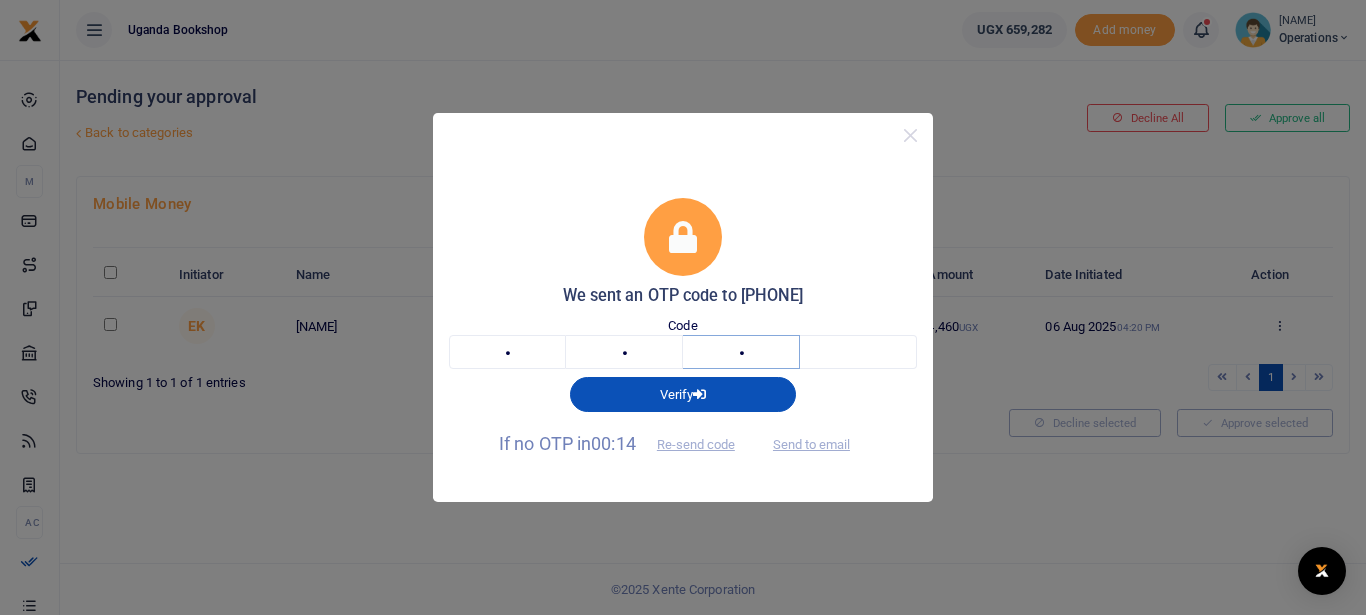 type on "3" 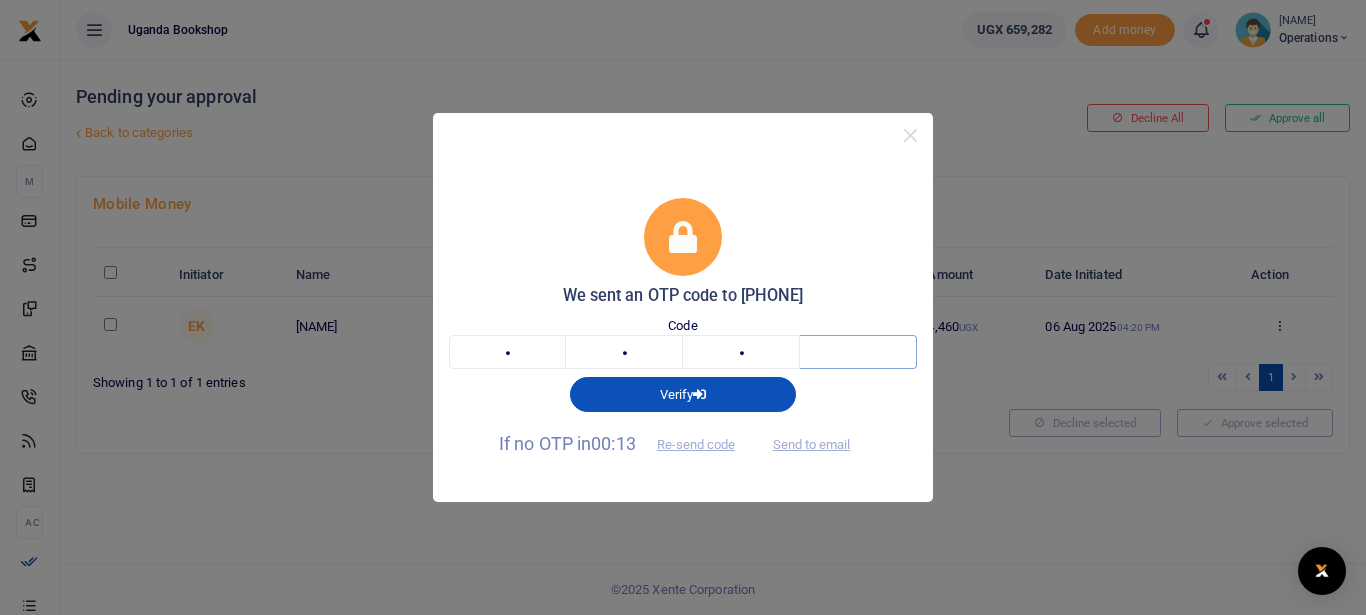 type on "7" 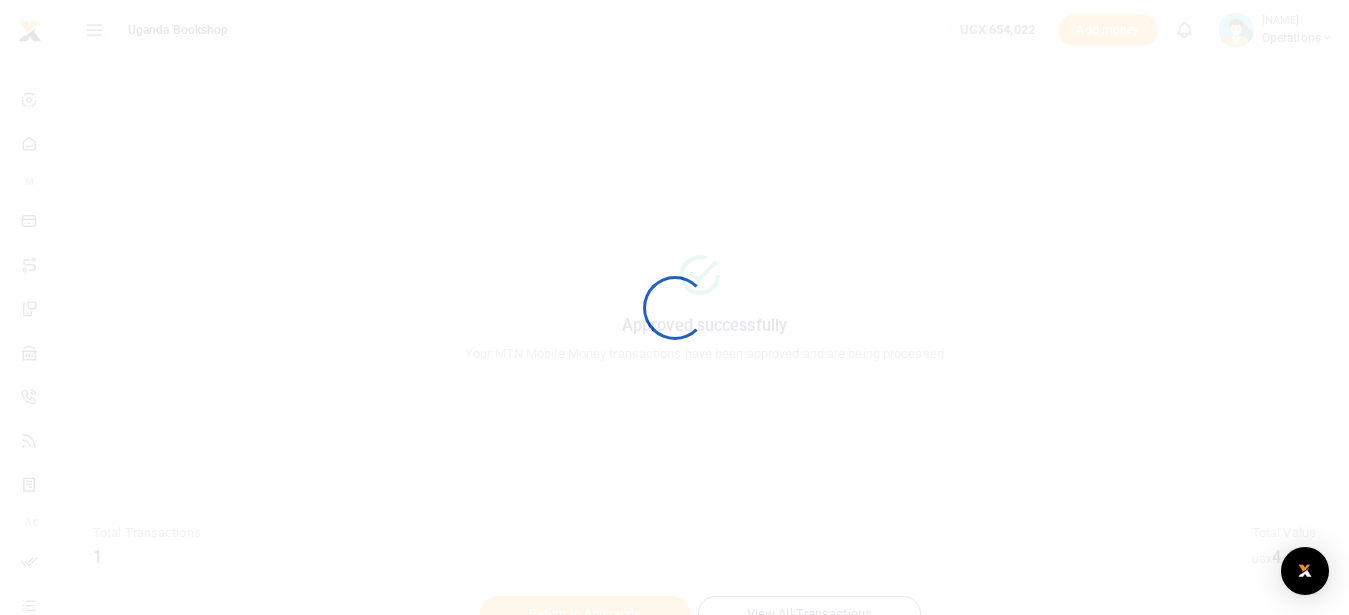 scroll, scrollTop: 0, scrollLeft: 0, axis: both 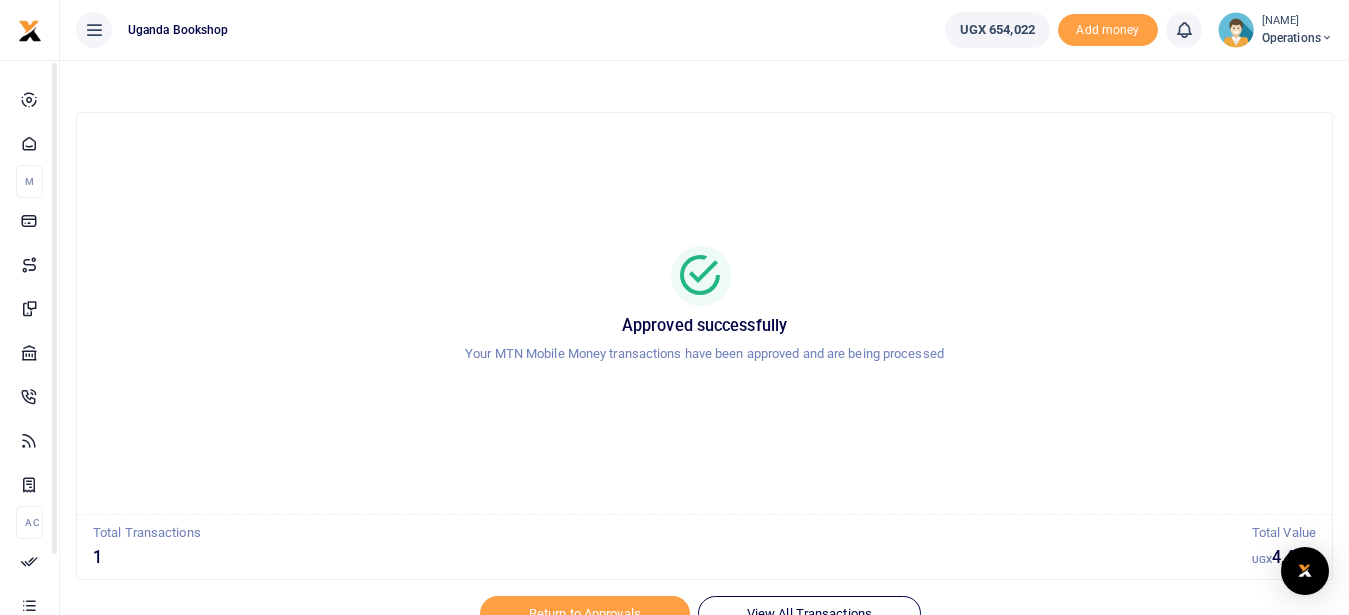 drag, startPoint x: 312, startPoint y: 334, endPoint x: 332, endPoint y: 303, distance: 36.891735 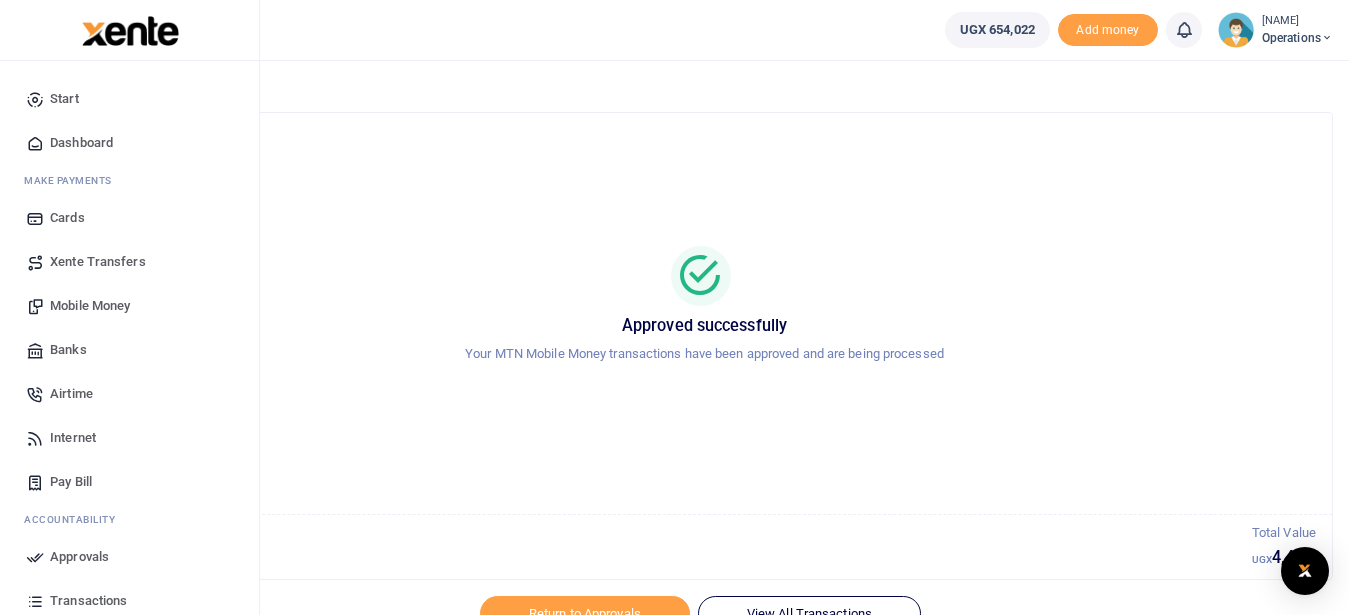 click on "Mobile Money" at bounding box center [90, 306] 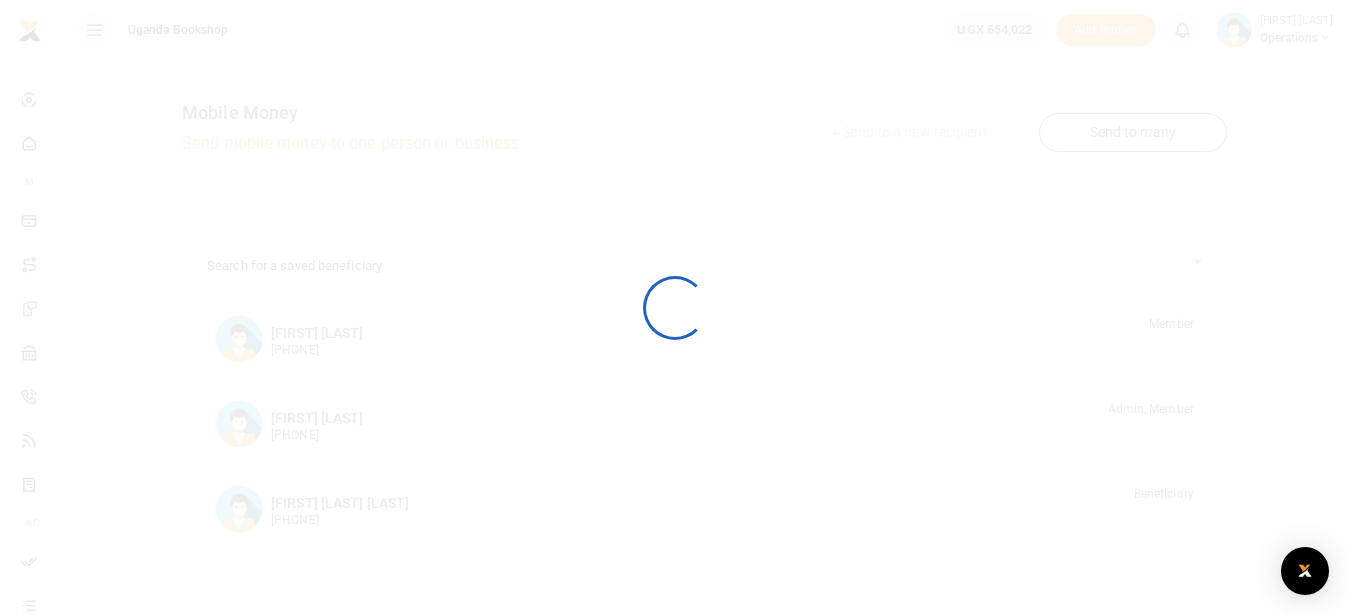 scroll, scrollTop: 0, scrollLeft: 0, axis: both 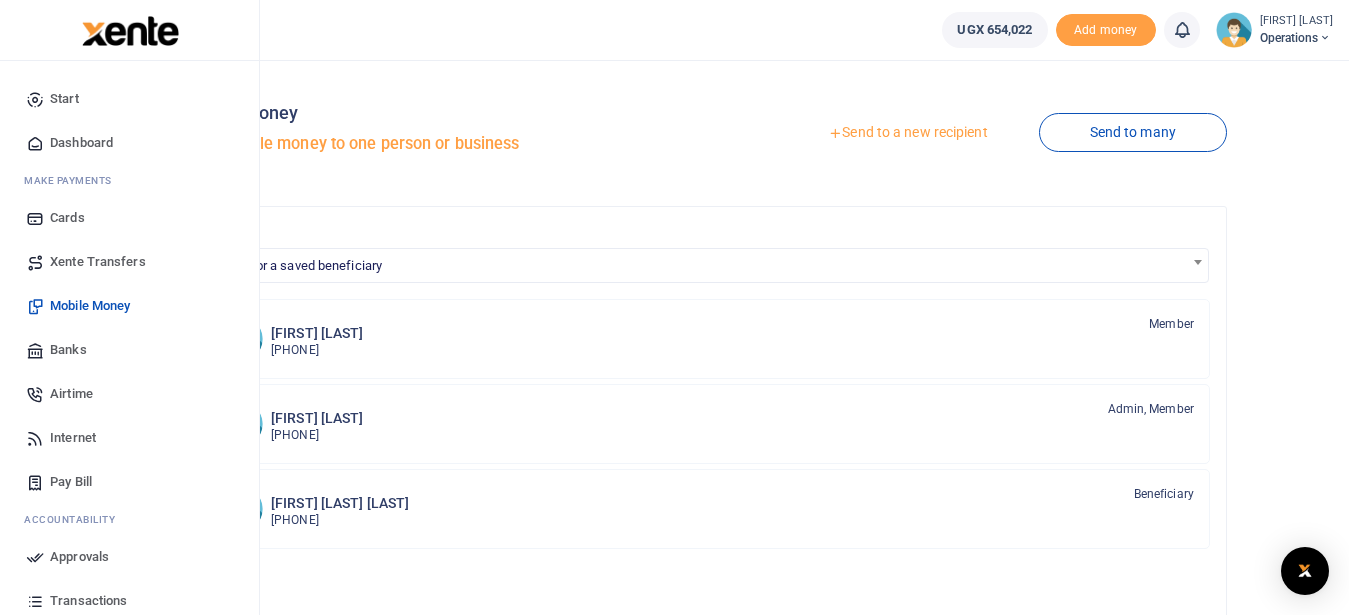 click on "Mobile Money" at bounding box center [90, 306] 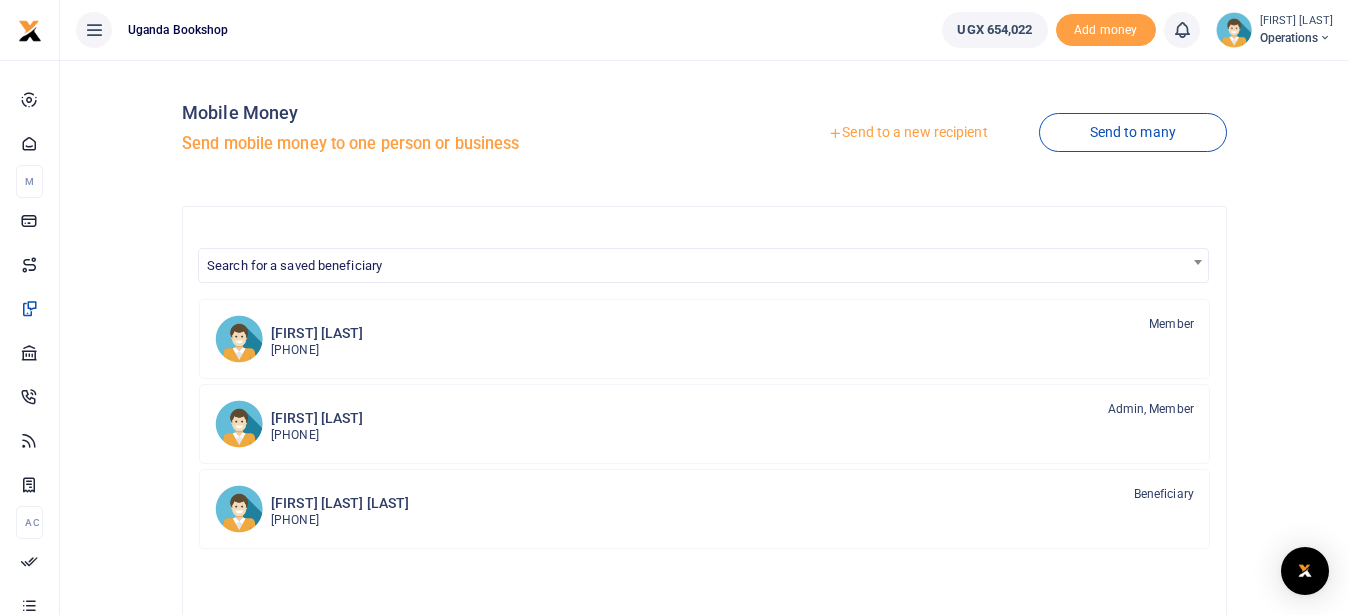 click on "Send to a new recipient" at bounding box center [907, 133] 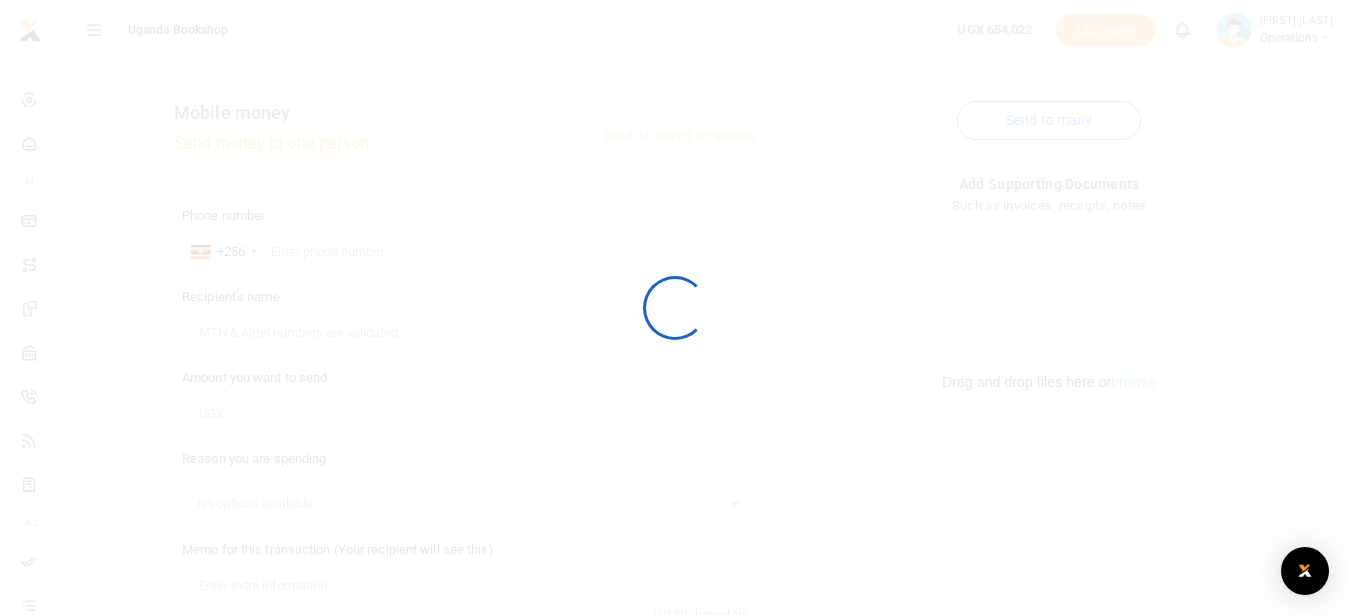 scroll, scrollTop: 0, scrollLeft: 0, axis: both 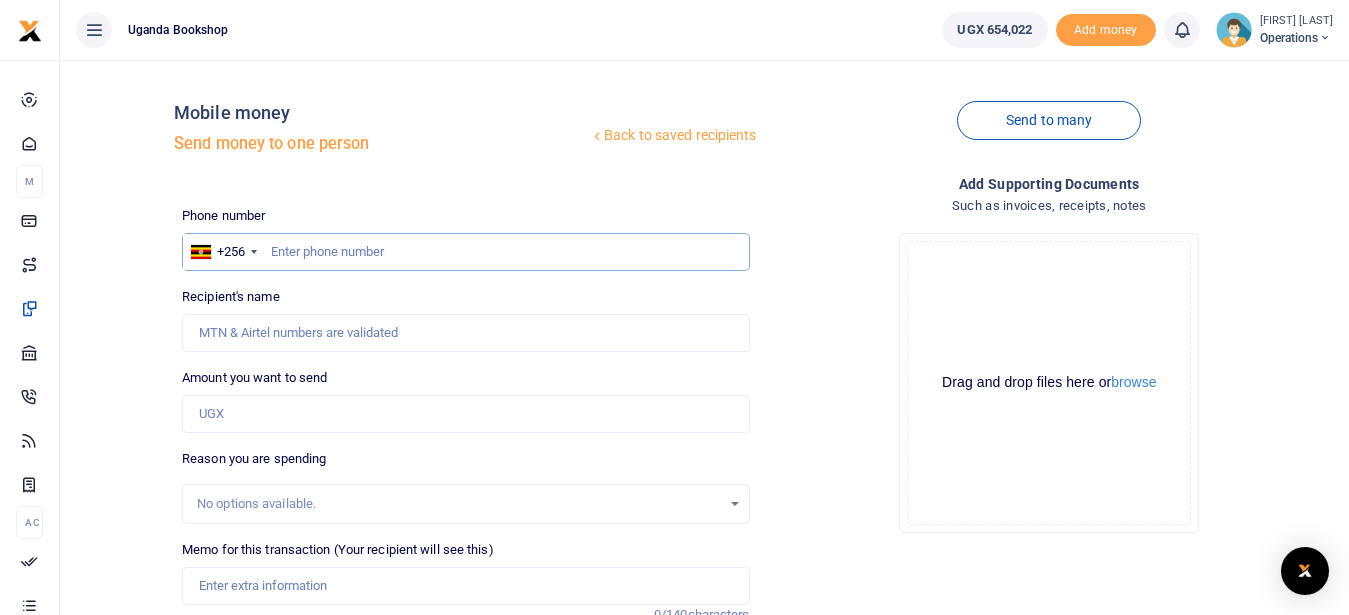 click at bounding box center (465, 252) 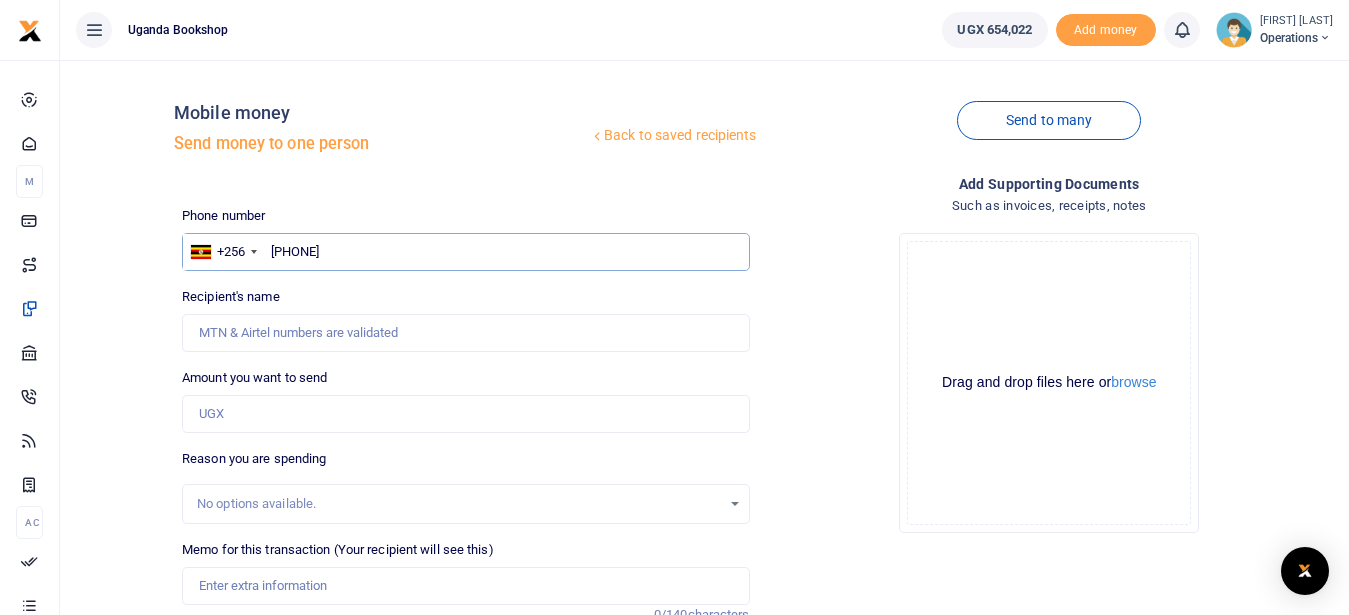 type on "782455105" 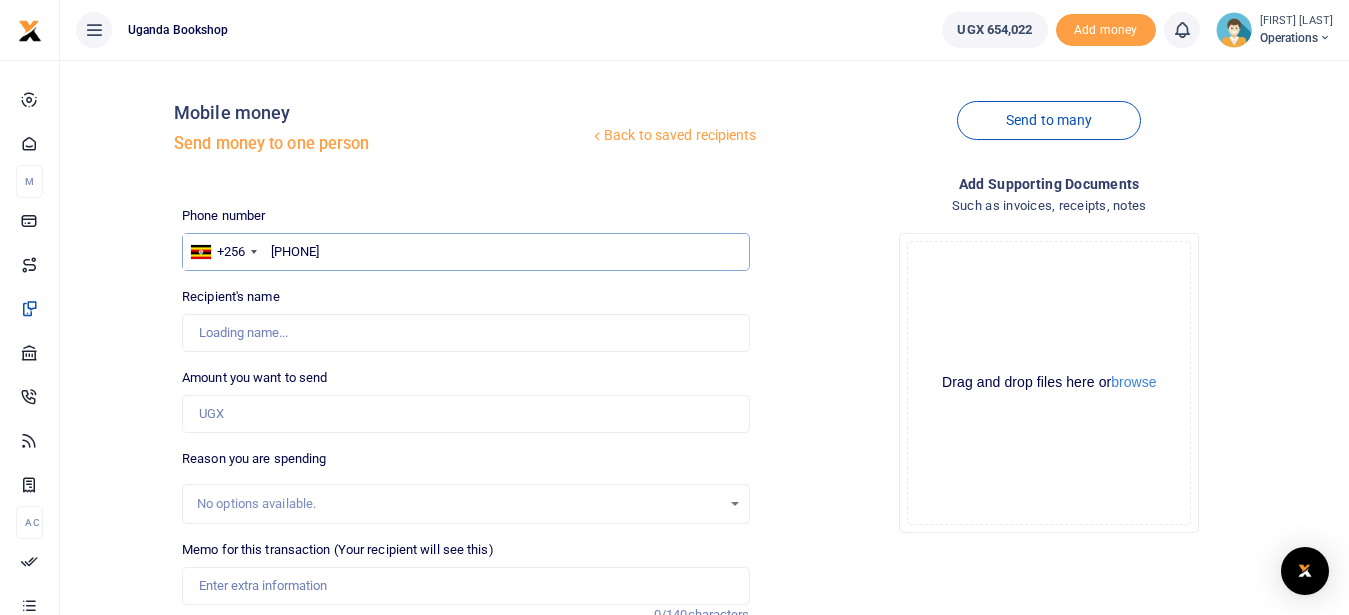 type on "Innocent Kajungu" 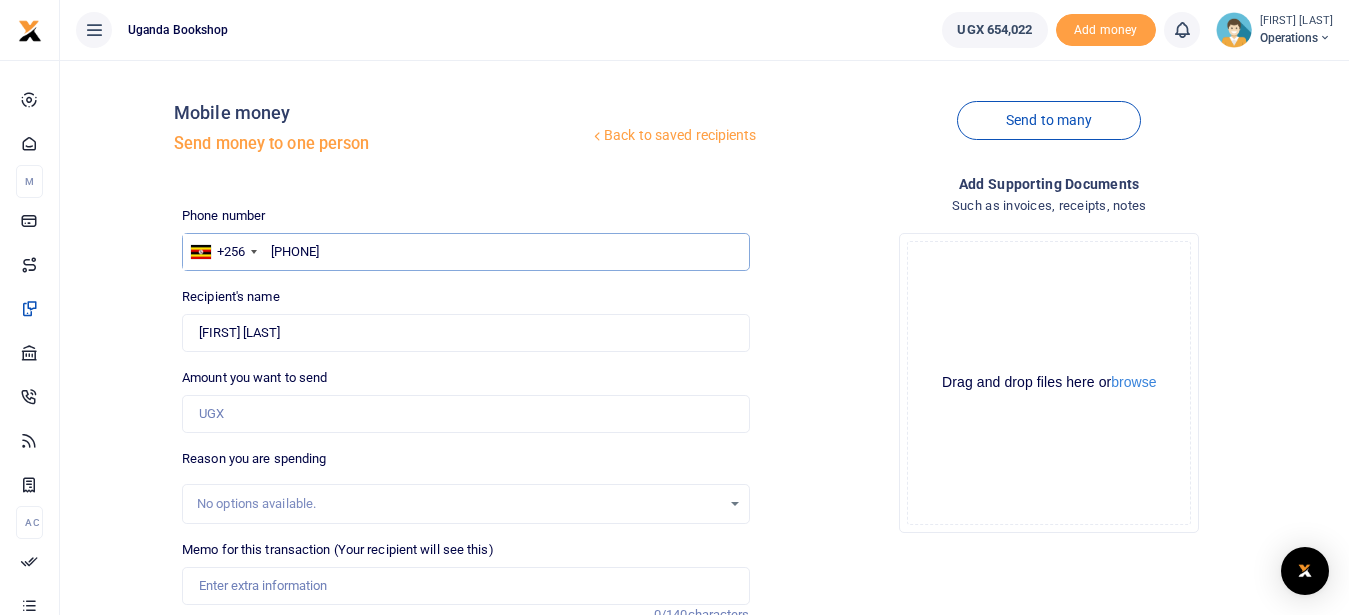 type on "782455105" 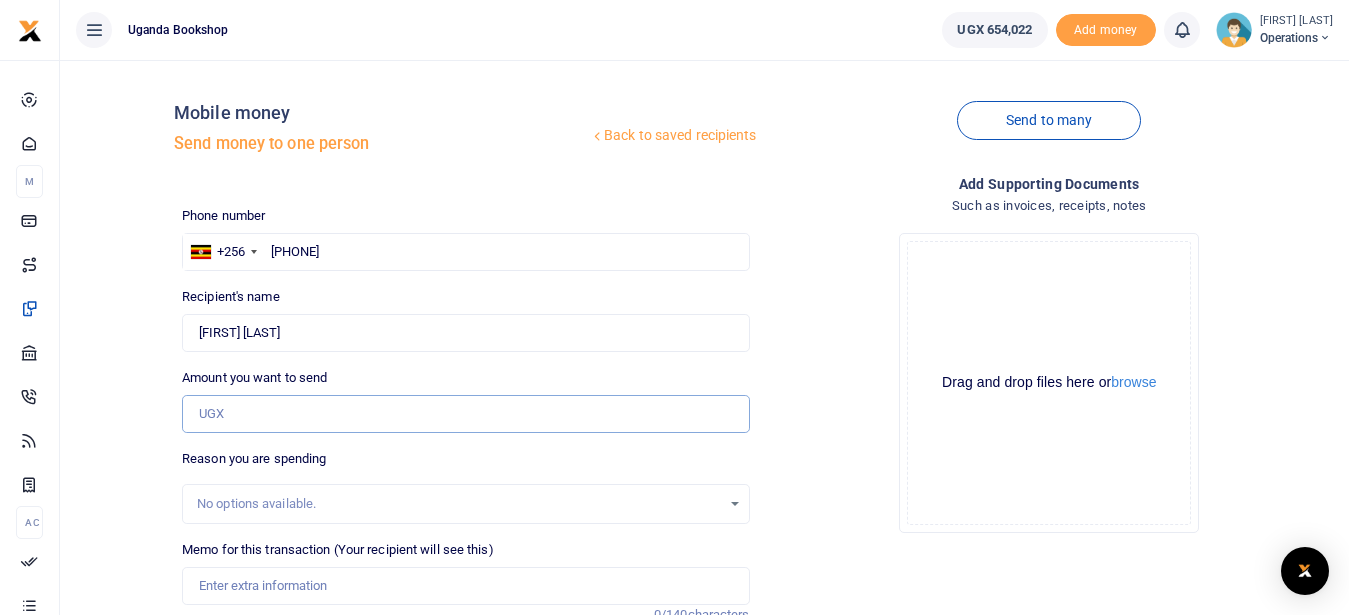 click on "Amount you want to send" at bounding box center [465, 414] 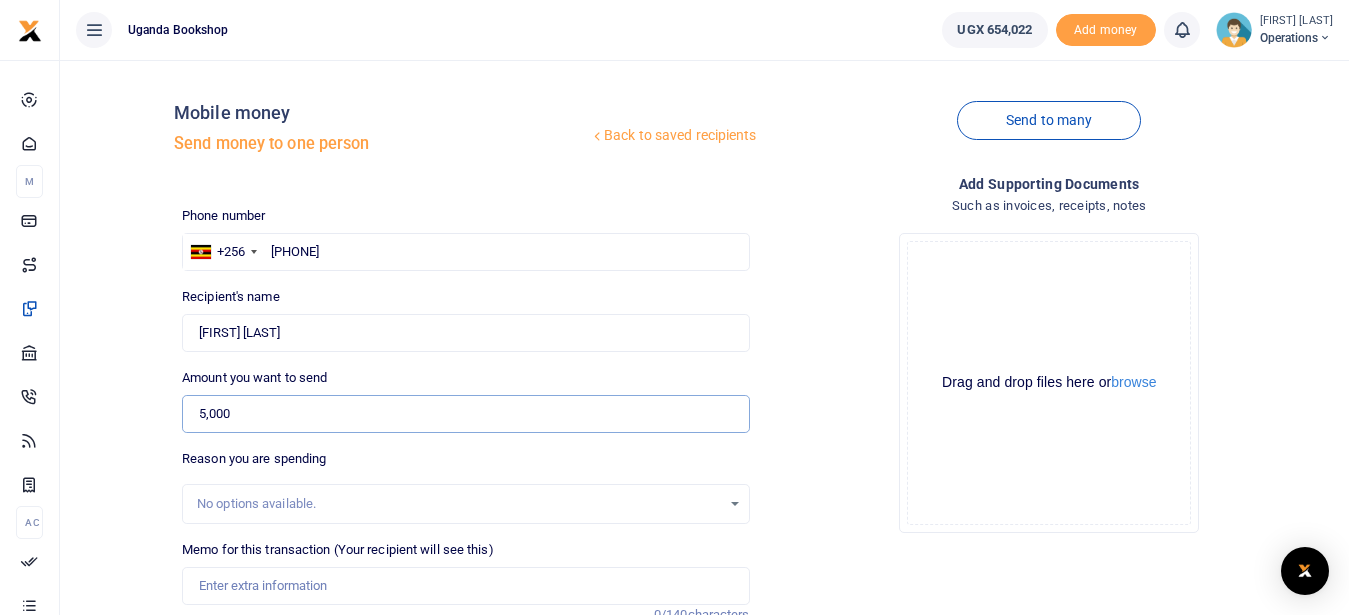 type on "5,000" 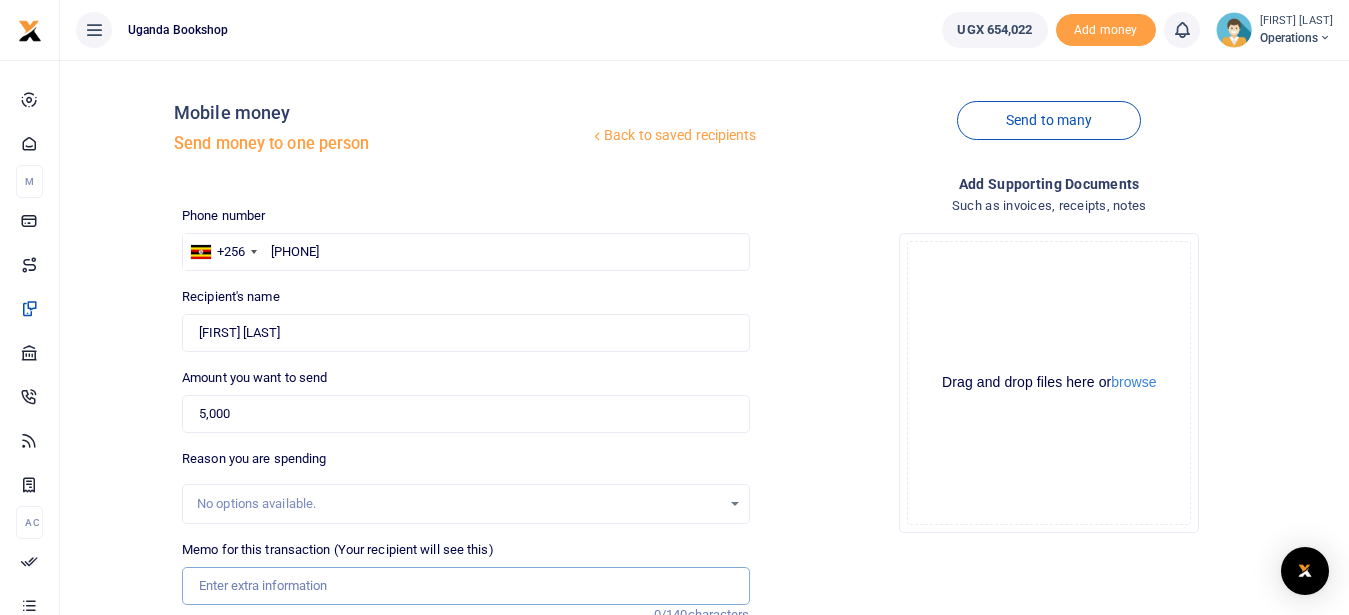 click on "Memo for this transaction (Your recipient will see this)" at bounding box center [465, 586] 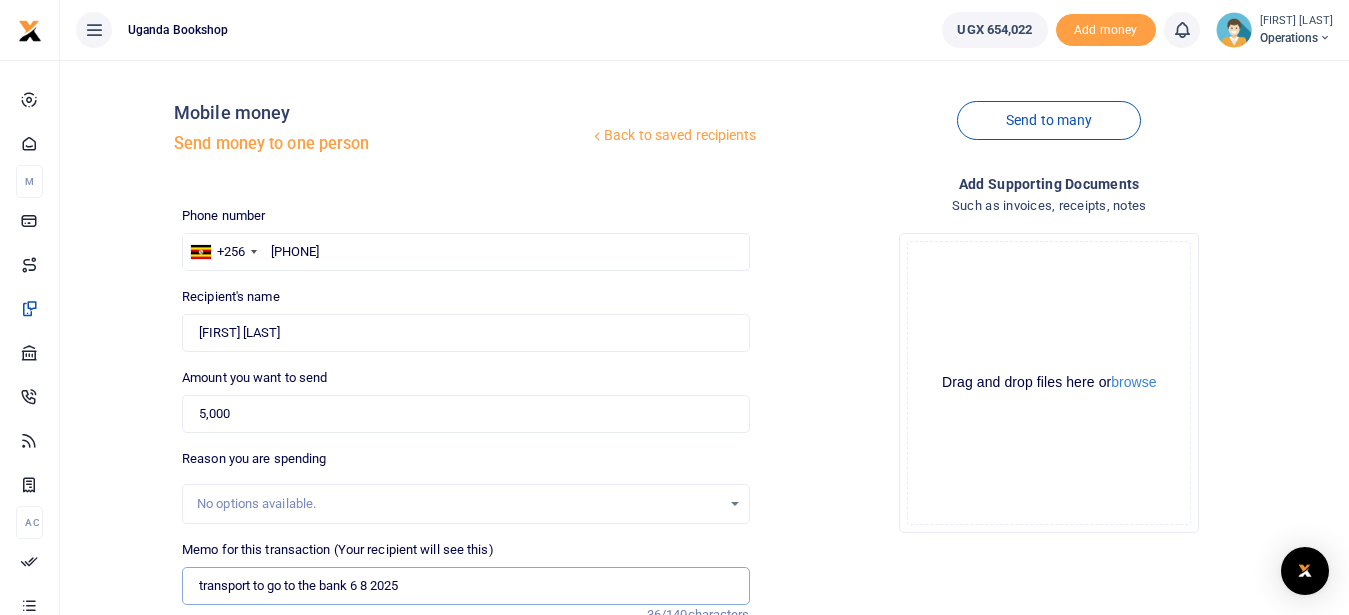 type on "transport to go to the bank 6 8 2025" 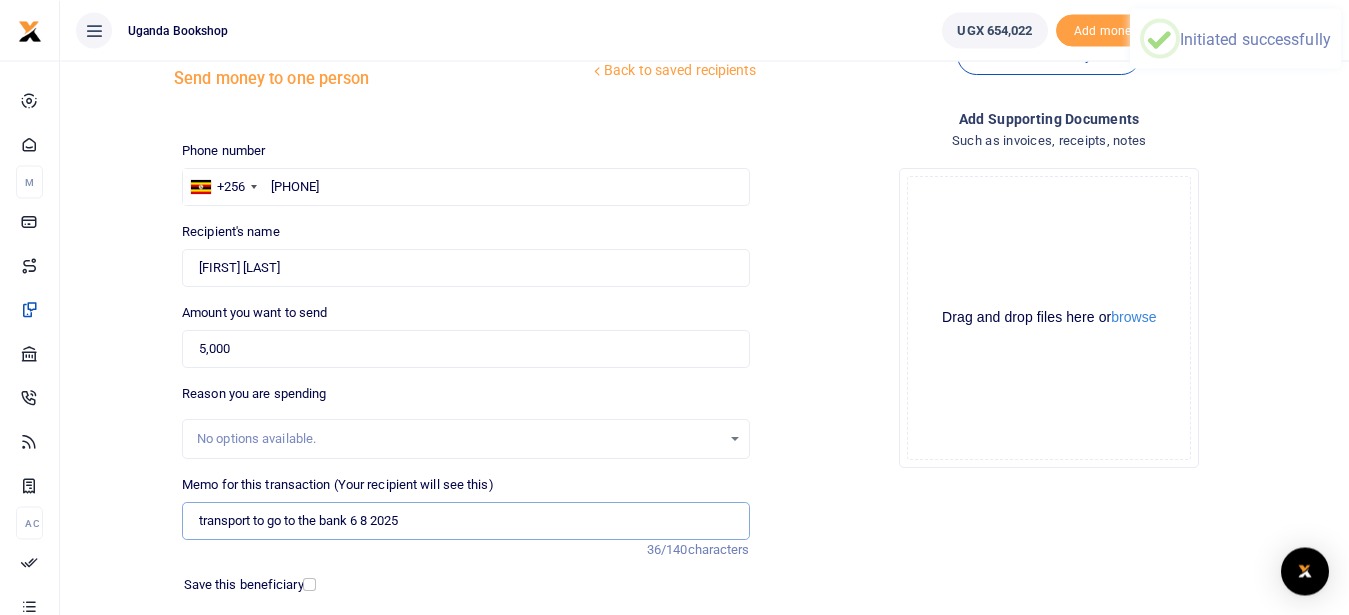 scroll, scrollTop: 168, scrollLeft: 0, axis: vertical 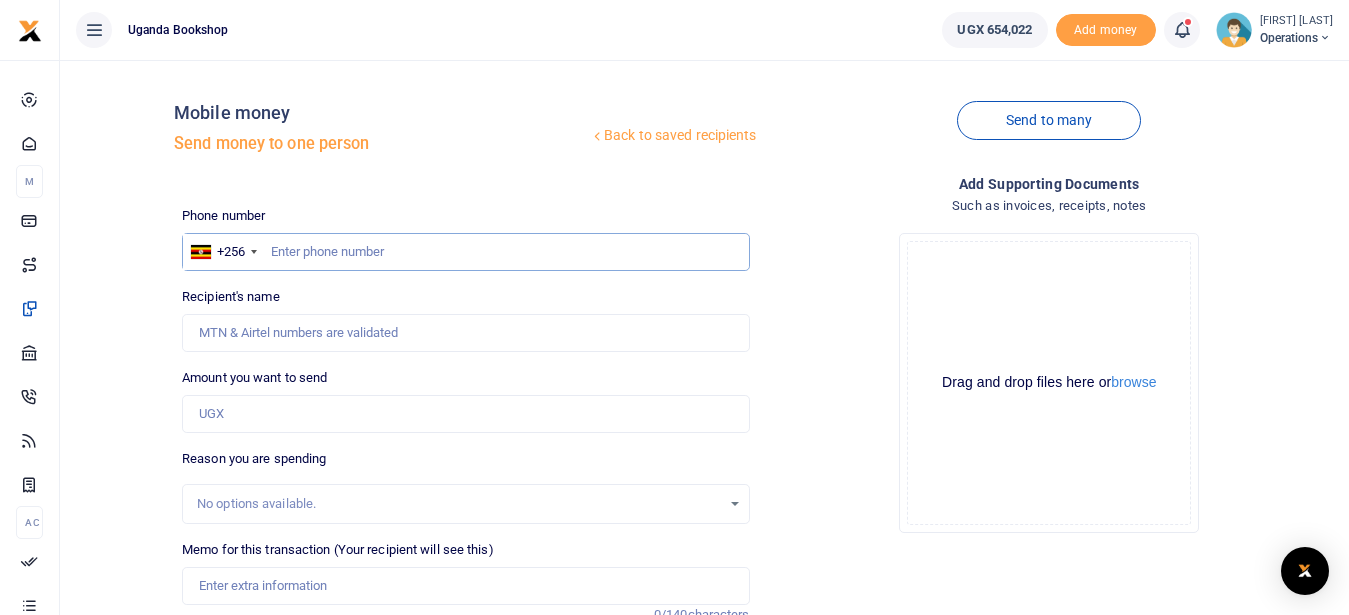 click at bounding box center [465, 252] 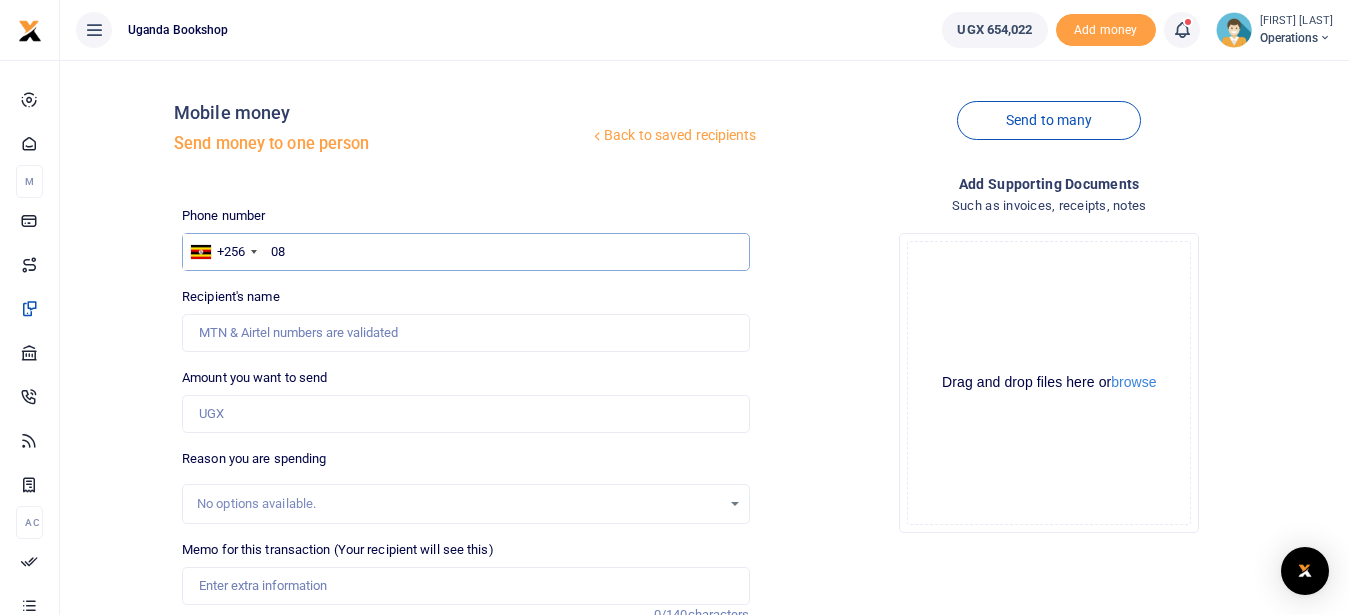 type on "0" 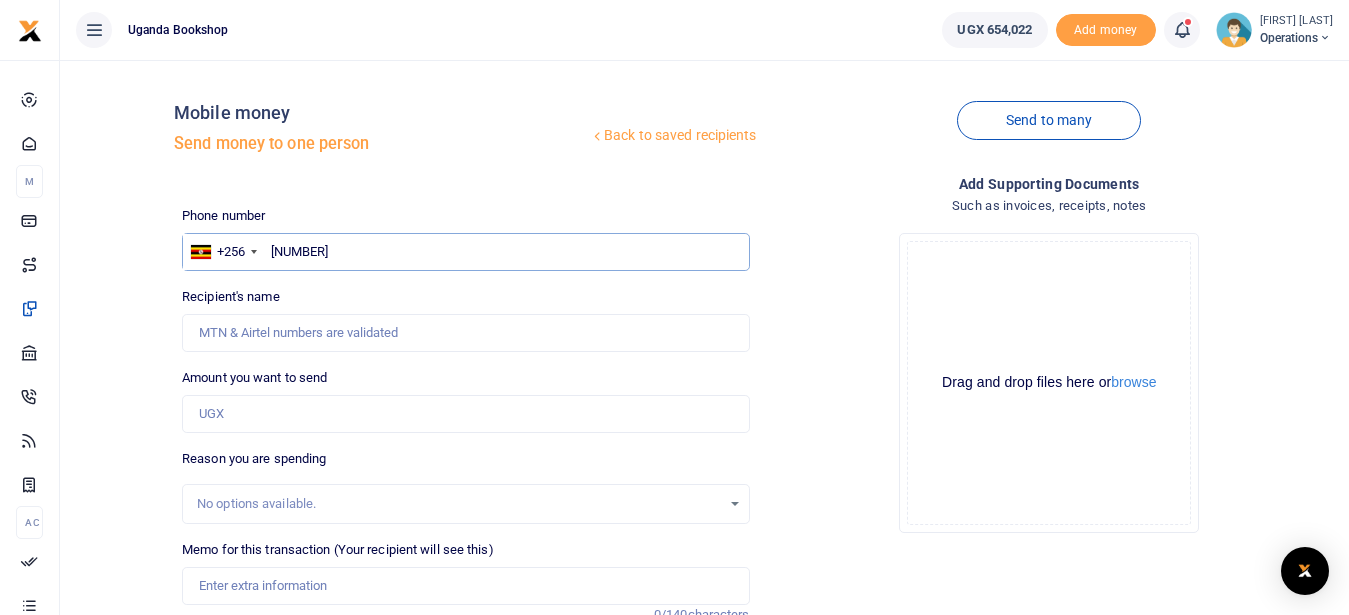 type on "782455105" 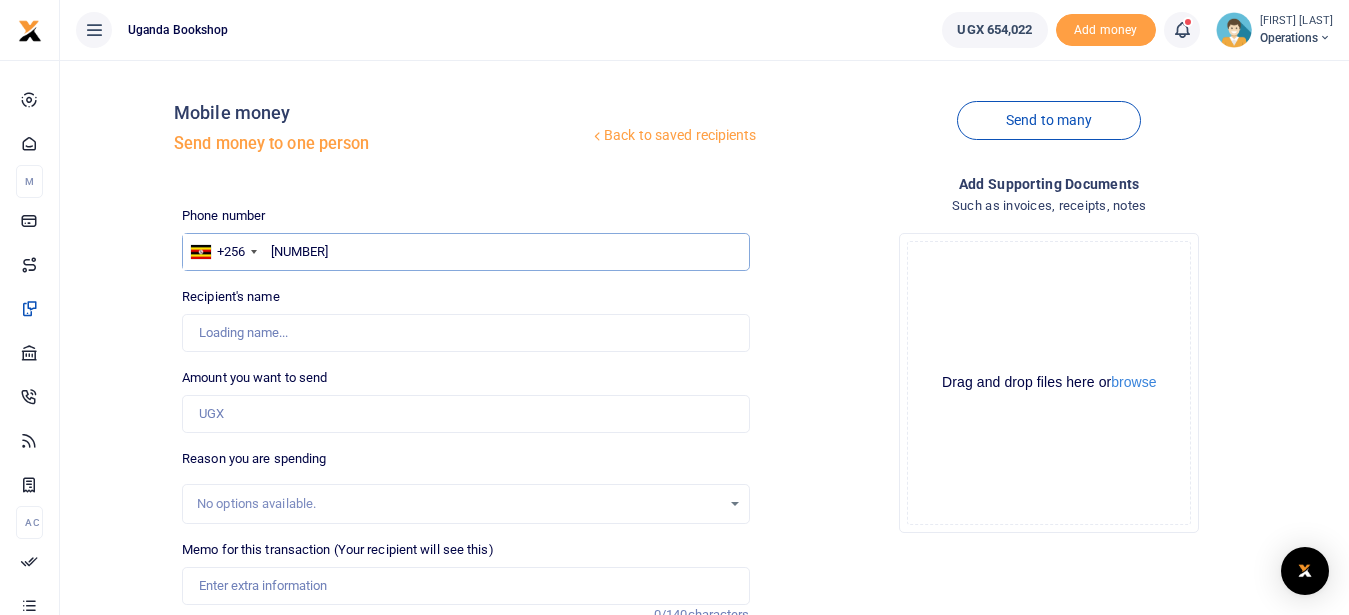 type on "Innocent Kajungu" 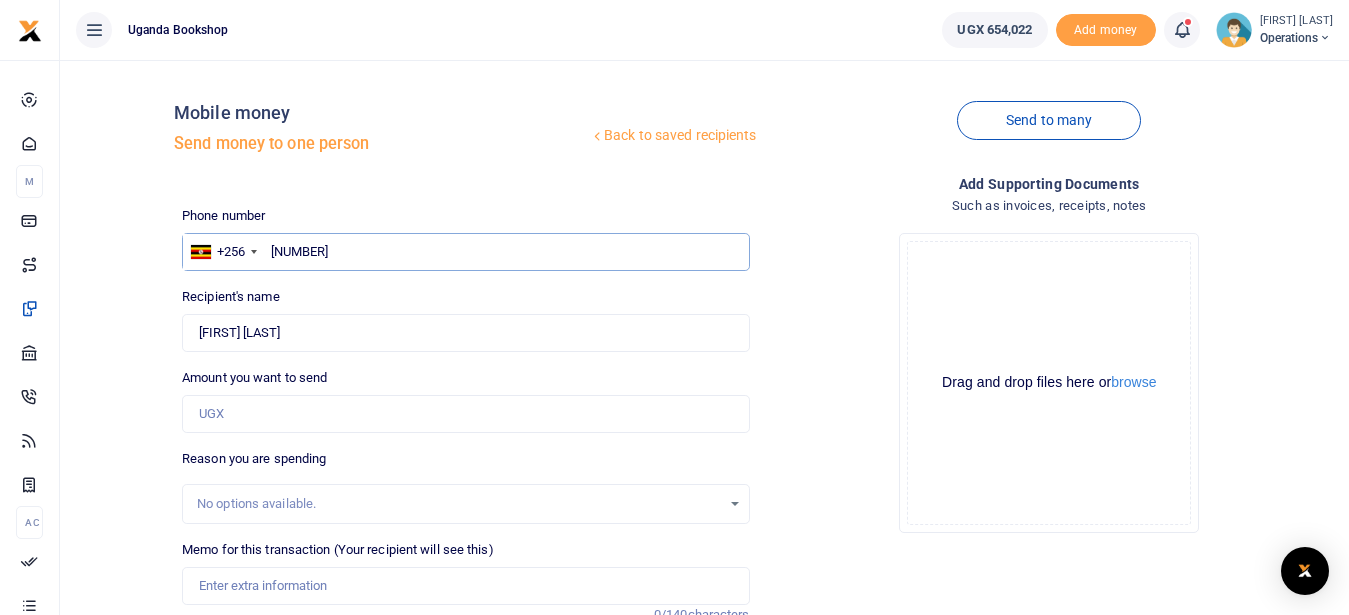 type on "782455105" 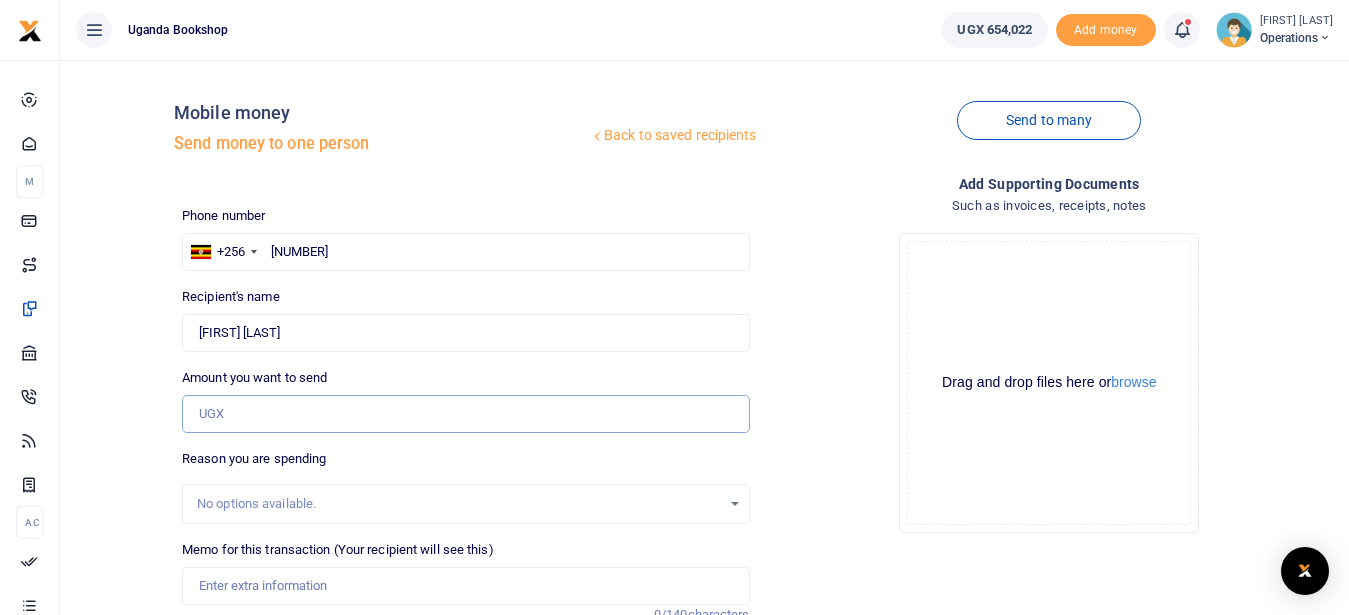 click on "Amount you want to send" at bounding box center (465, 414) 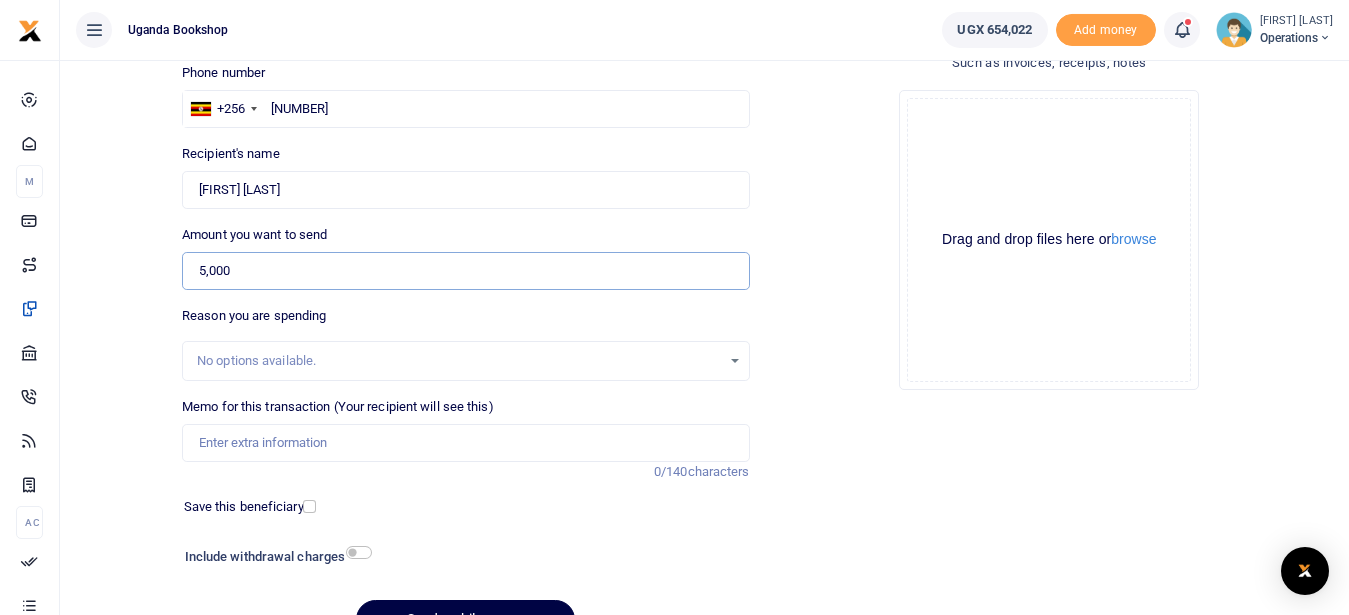 scroll, scrollTop: 198, scrollLeft: 0, axis: vertical 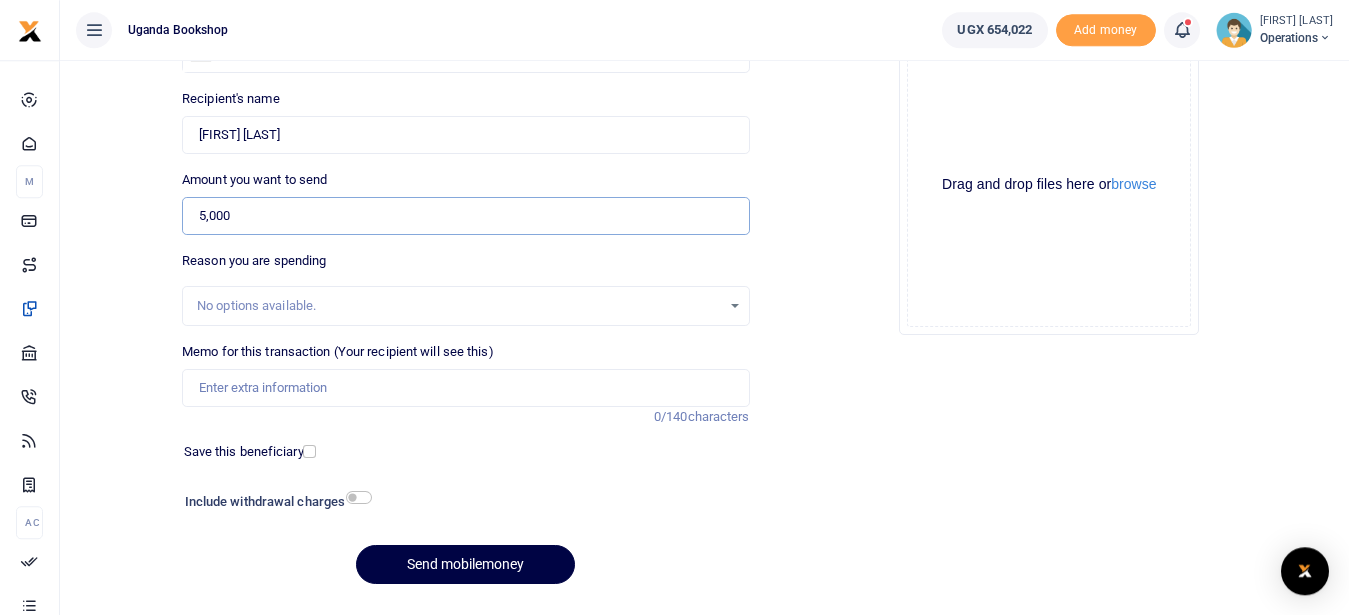 type on "5,000" 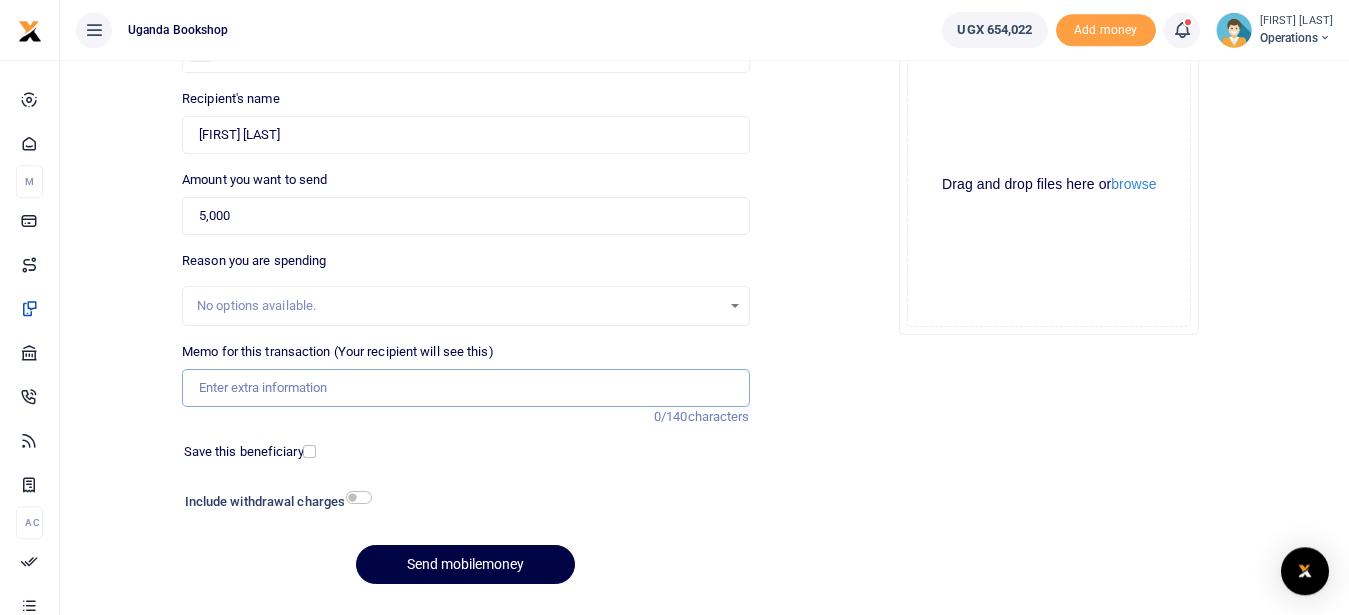 click on "Memo for this transaction (Your recipient will see this)" at bounding box center [465, 388] 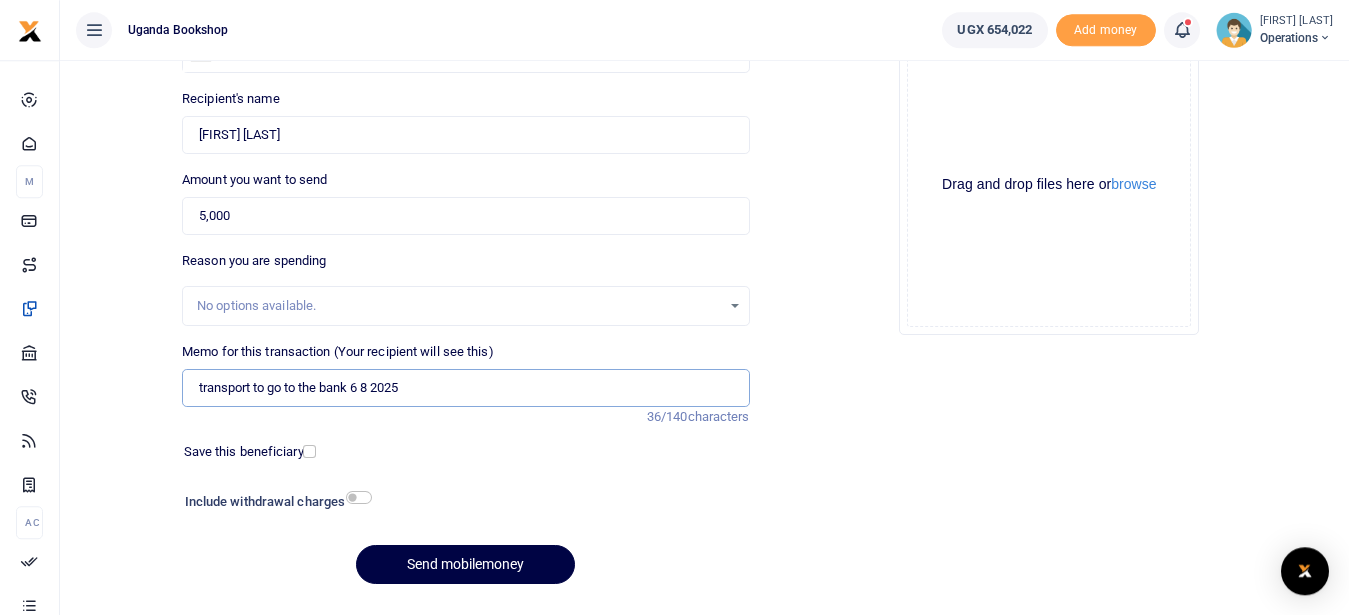 type on "transport to go to the bank 6 8 2025" 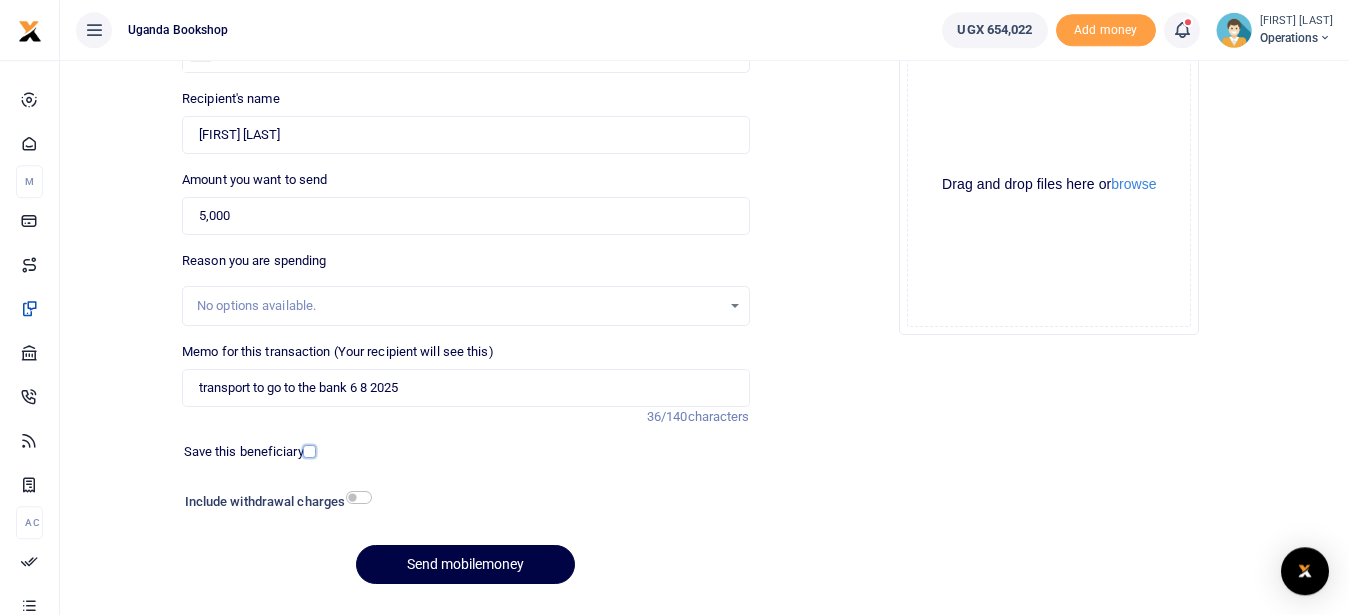 click at bounding box center (309, 451) 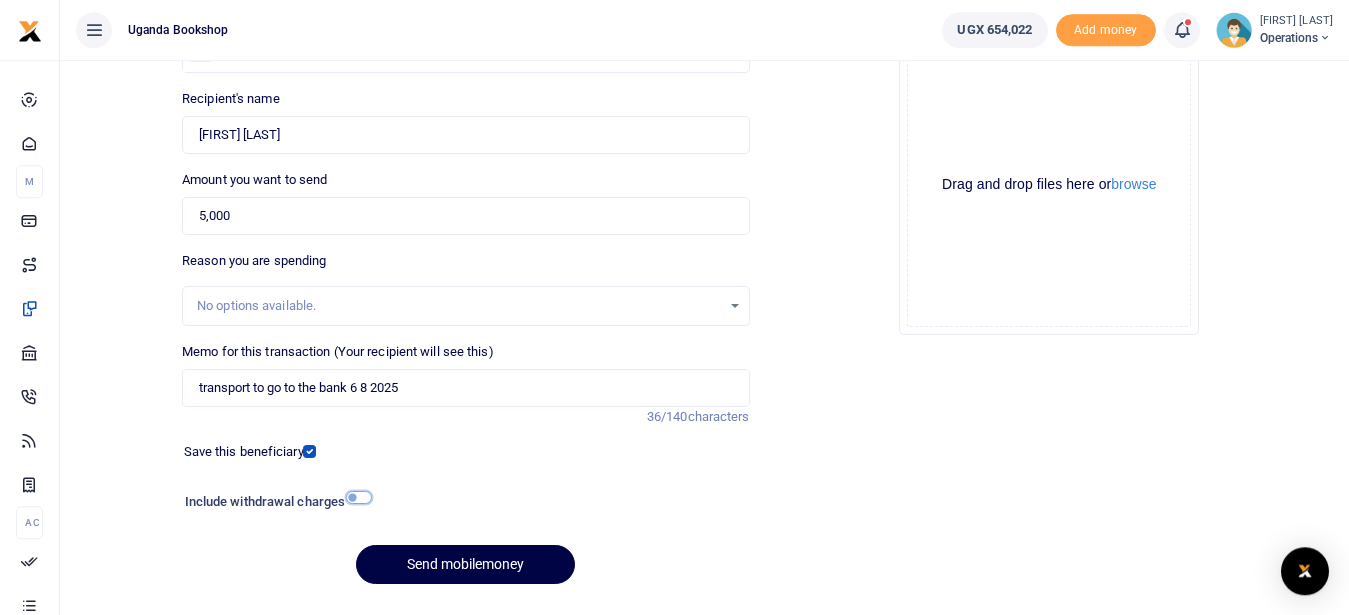 click at bounding box center [359, 497] 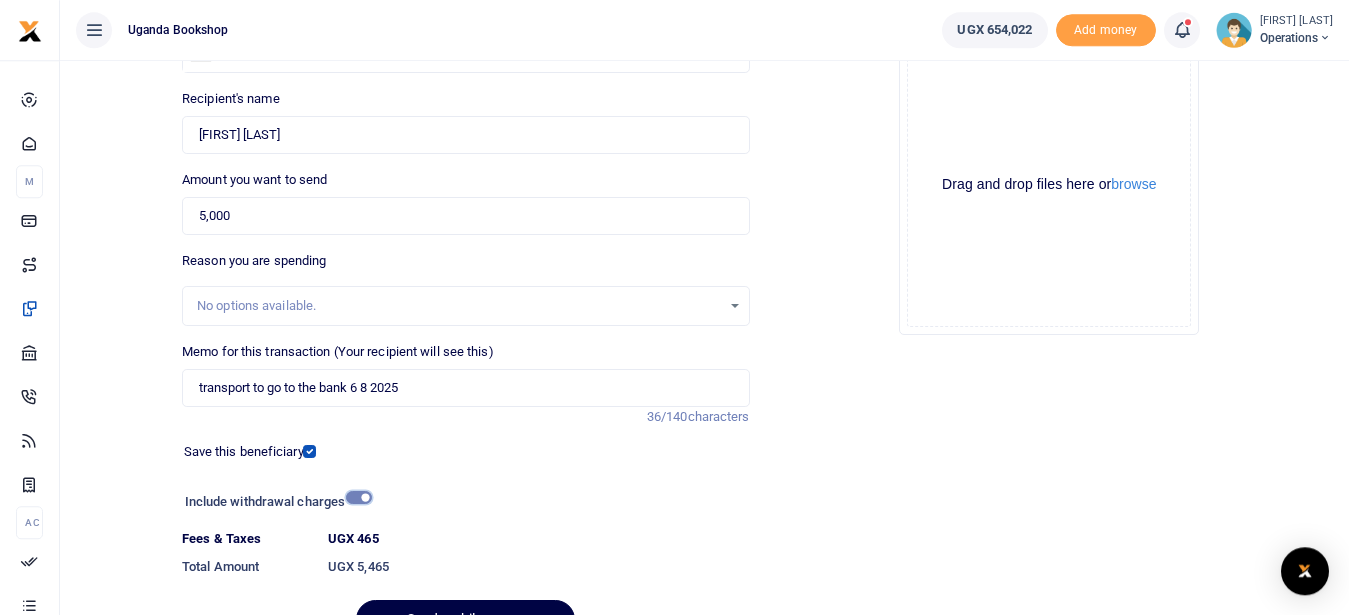 scroll, scrollTop: 306, scrollLeft: 0, axis: vertical 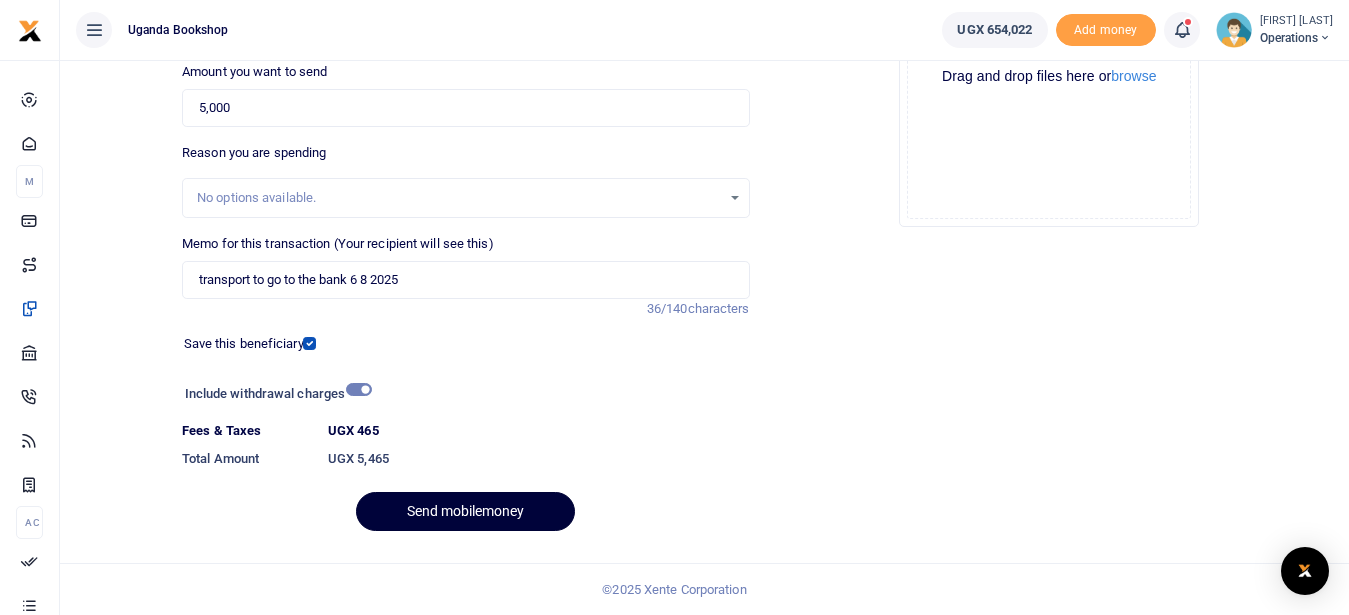 click on "Send mobilemoney" at bounding box center [465, 511] 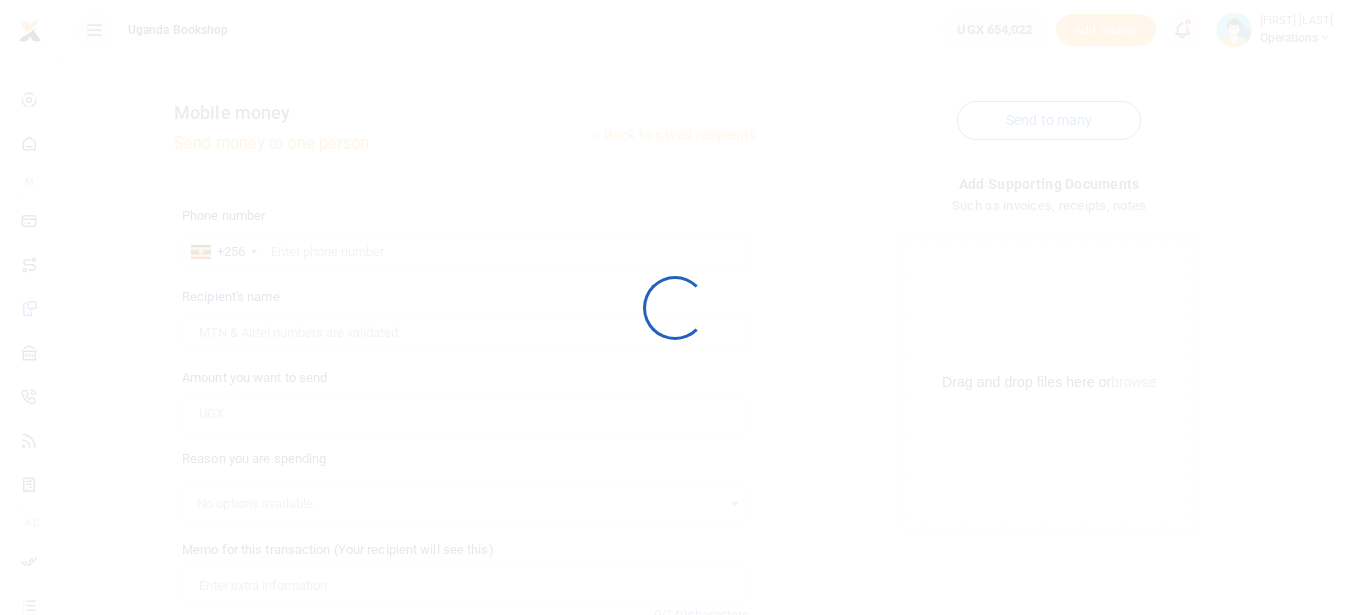 scroll, scrollTop: 0, scrollLeft: 0, axis: both 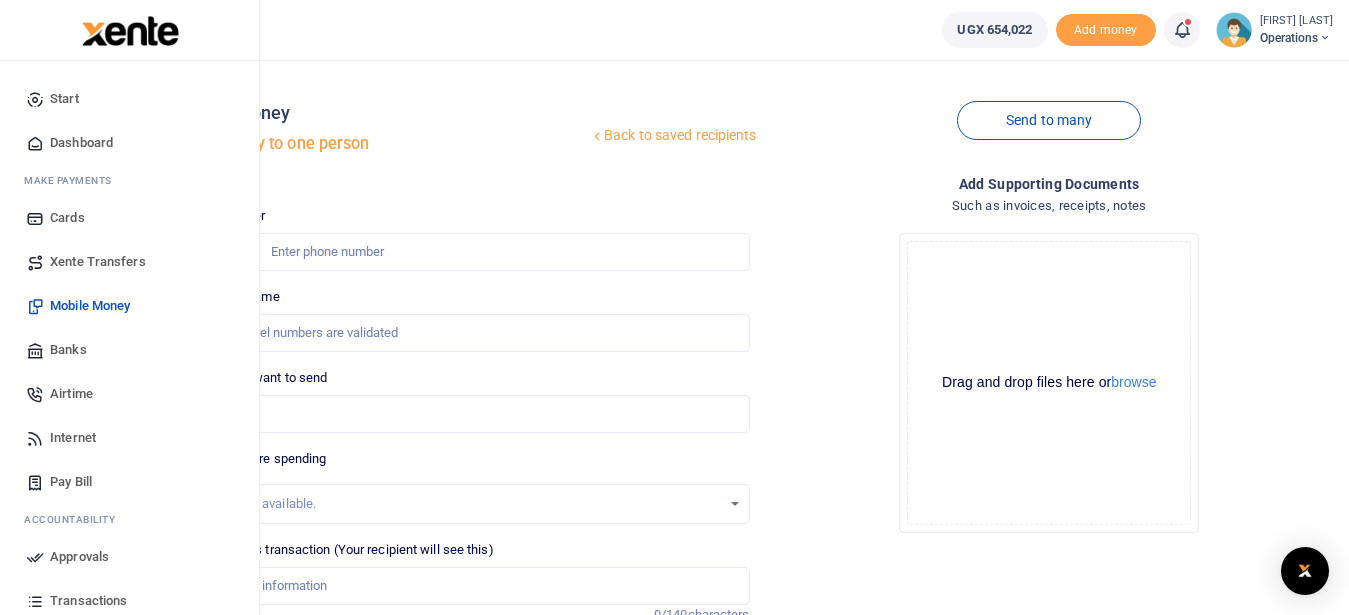 click on "Dashboard" at bounding box center (81, 143) 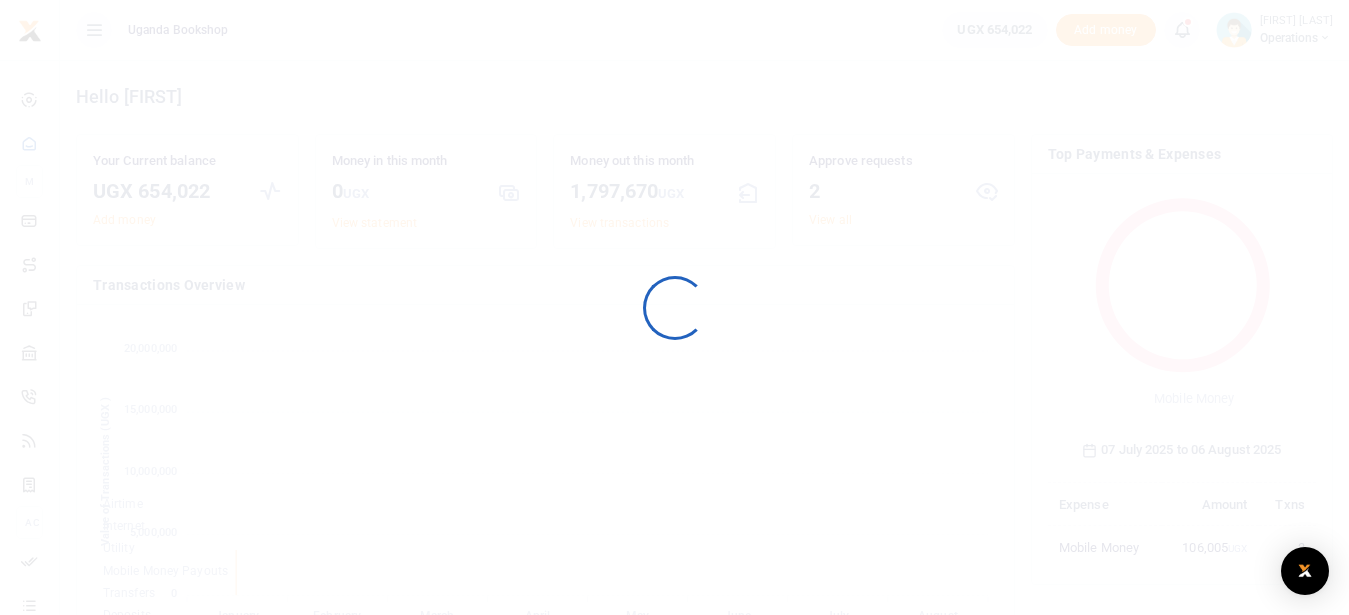 scroll, scrollTop: 0, scrollLeft: 0, axis: both 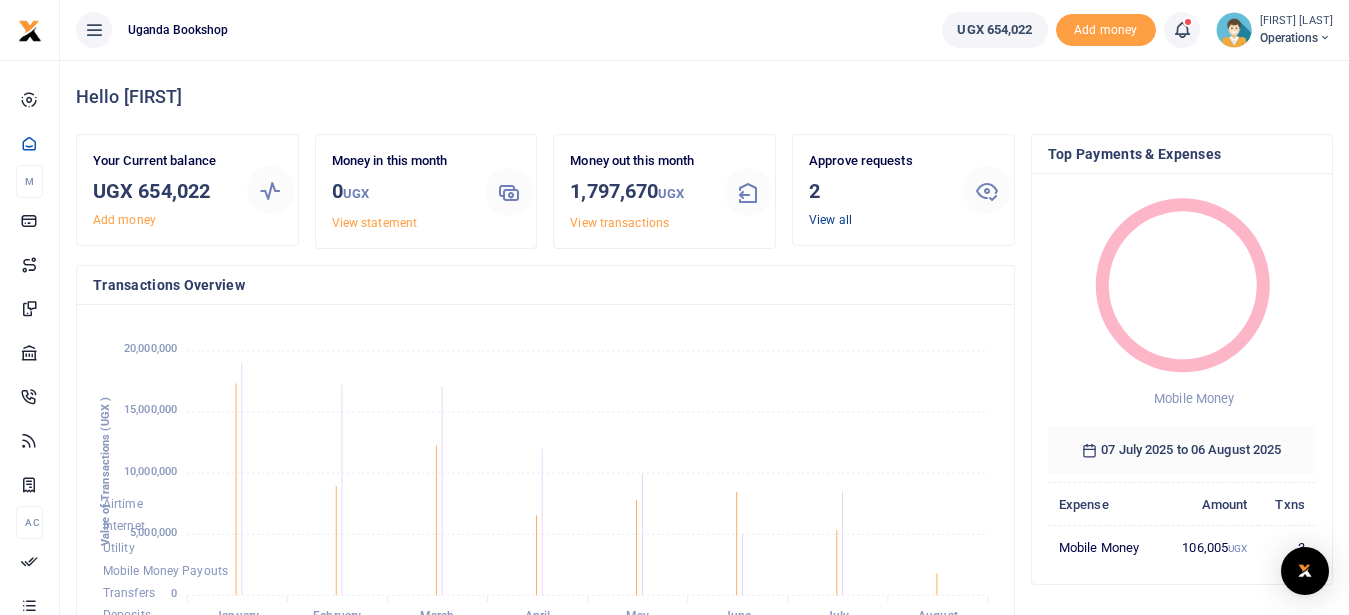 click on "View all" at bounding box center [830, 220] 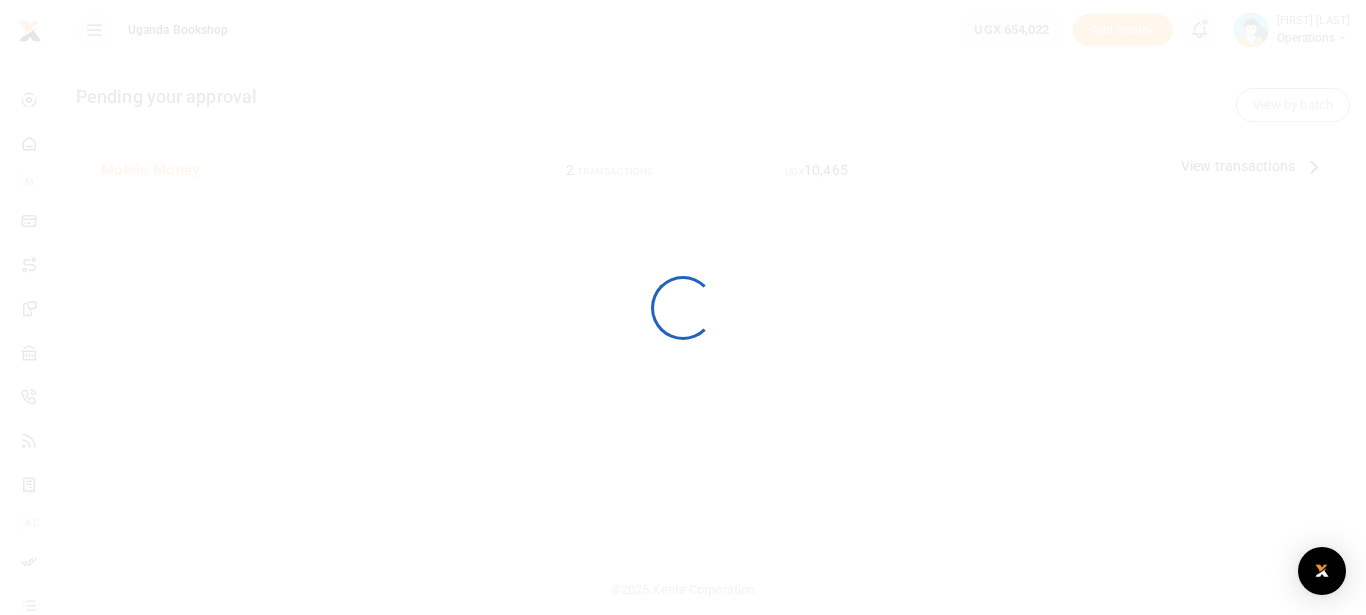 scroll, scrollTop: 0, scrollLeft: 0, axis: both 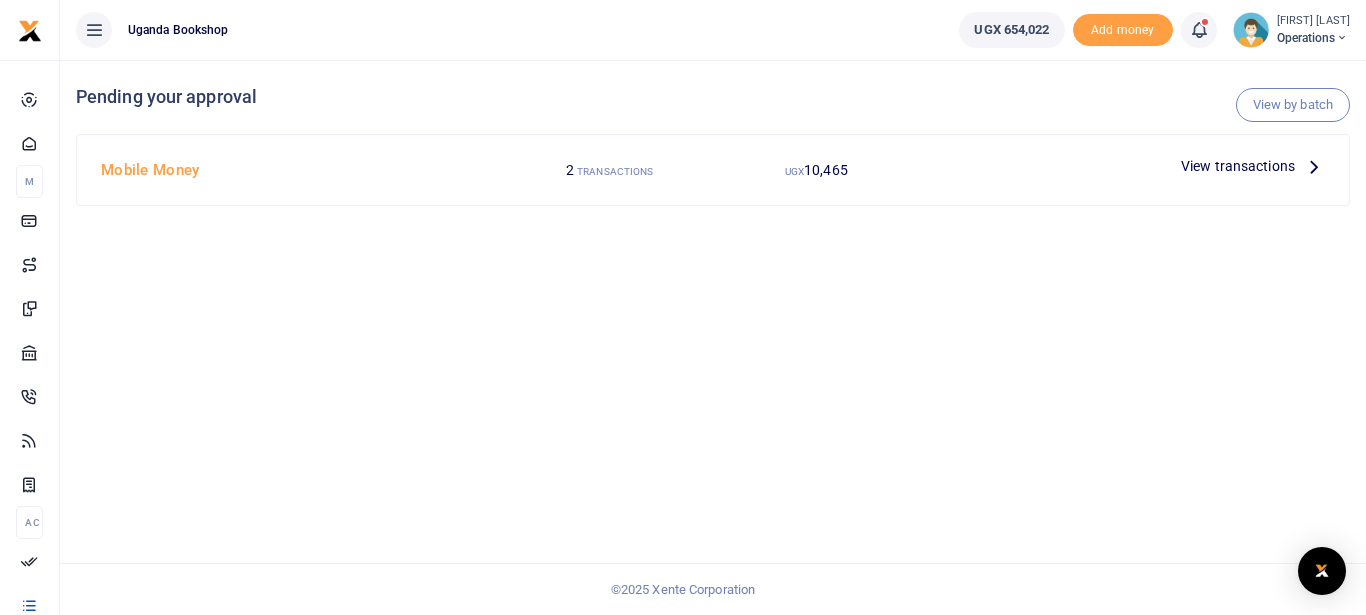 click at bounding box center (1314, 166) 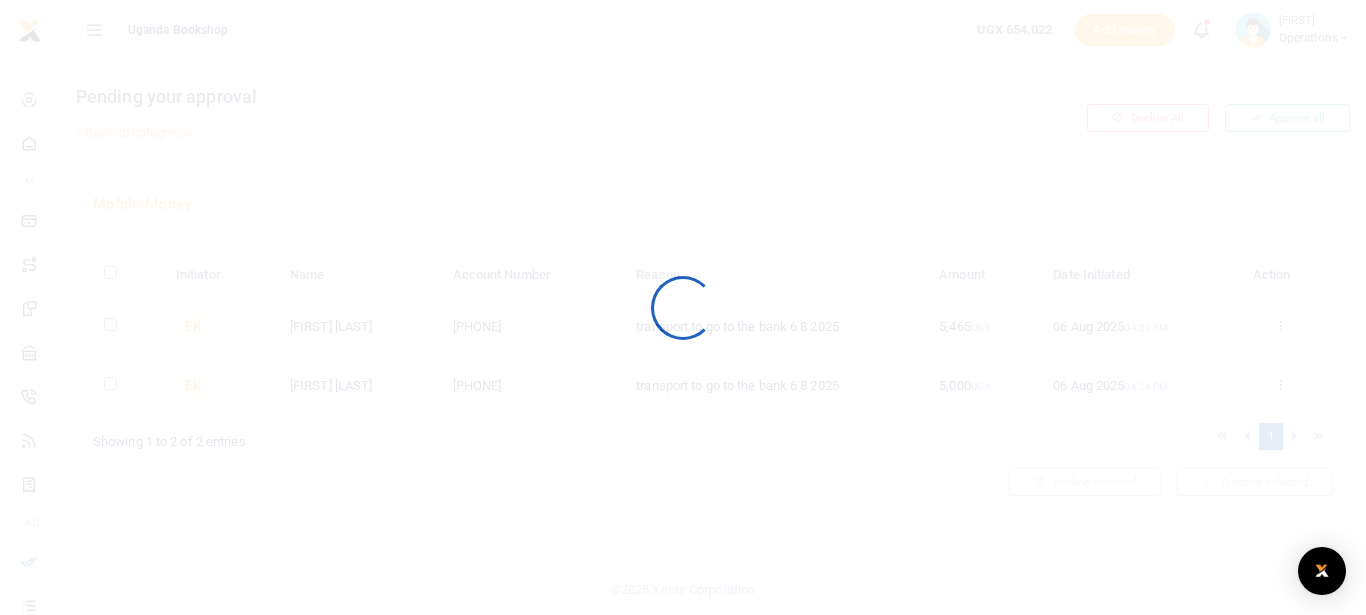 scroll, scrollTop: 0, scrollLeft: 0, axis: both 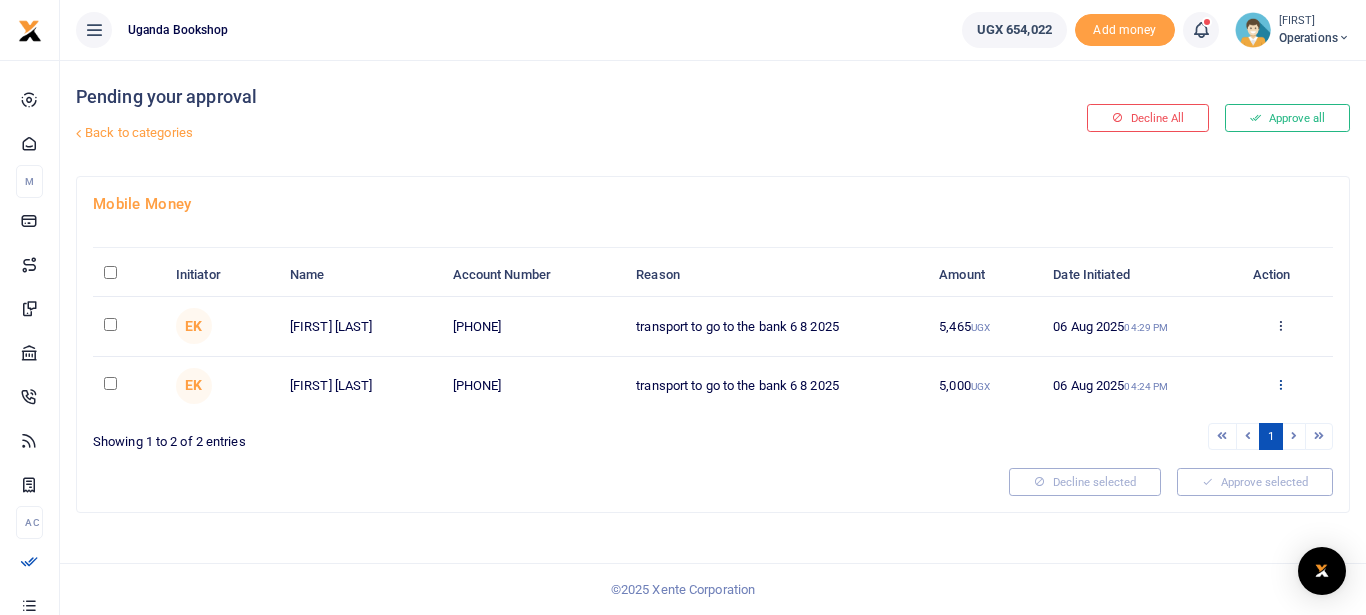 click at bounding box center [1280, 384] 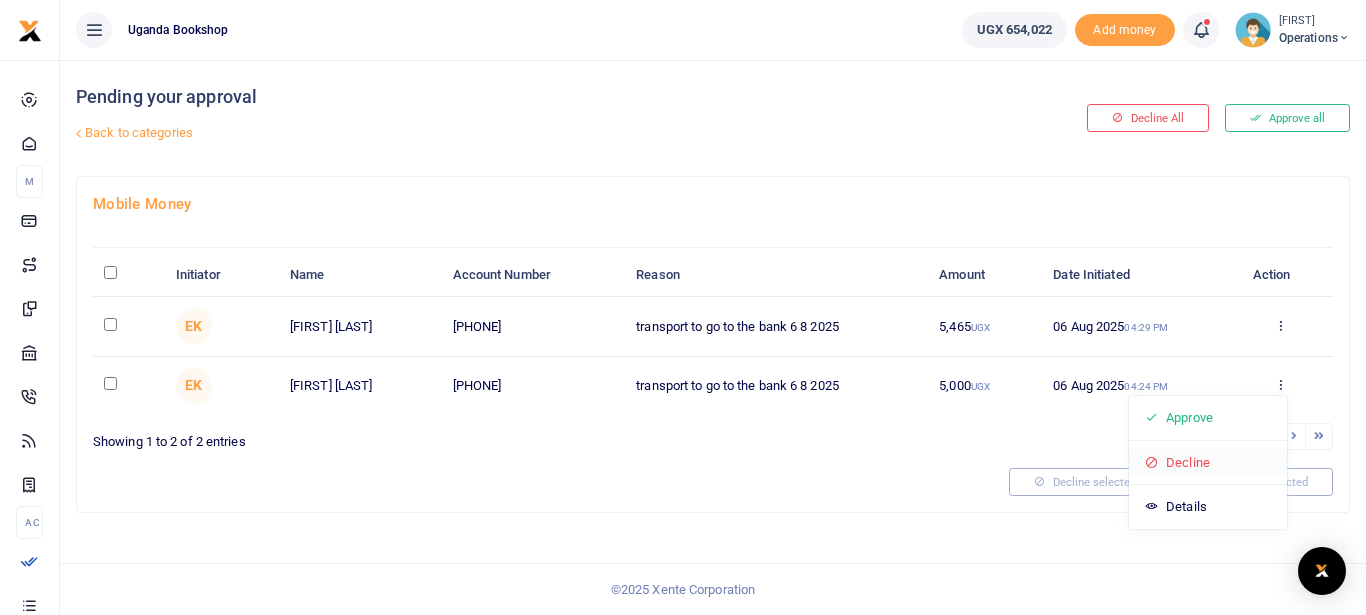 click on "Decline" at bounding box center (1208, 463) 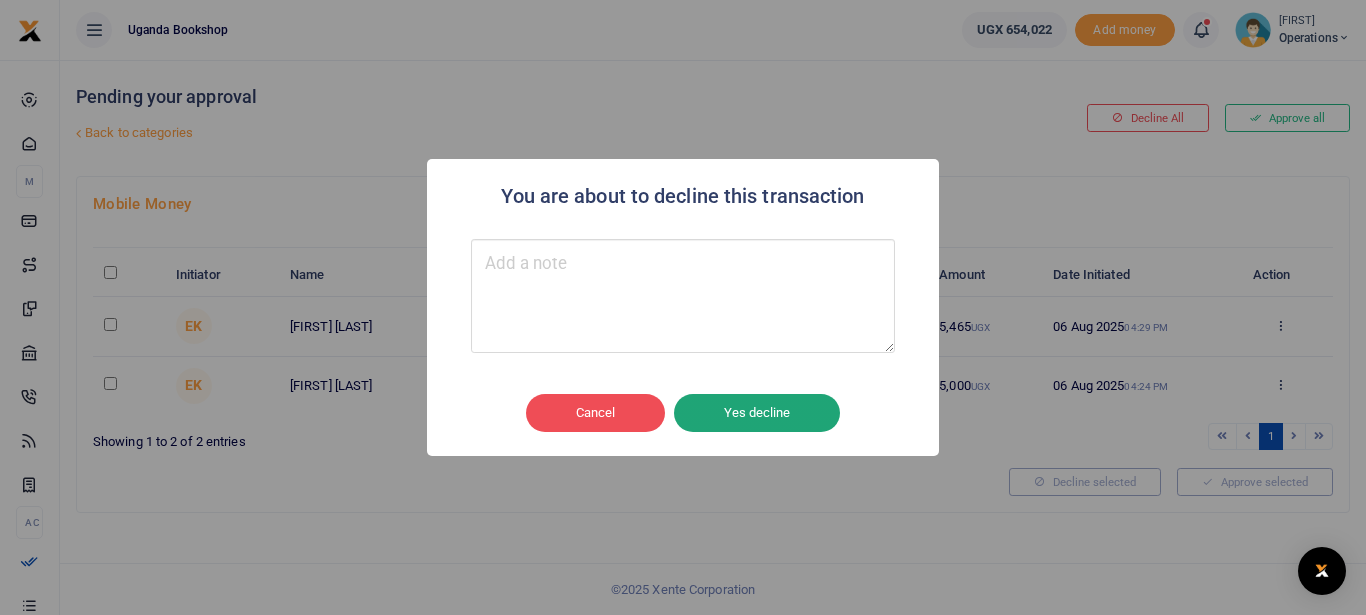 click on "Yes decline" at bounding box center (757, 413) 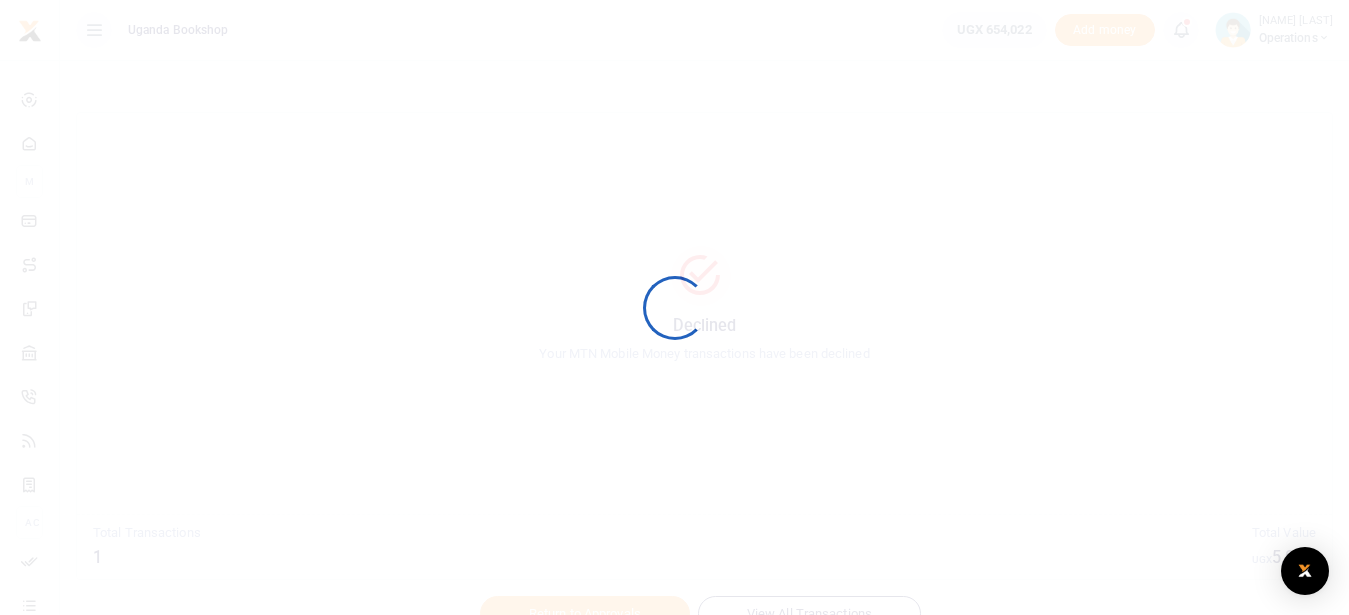 scroll, scrollTop: 0, scrollLeft: 0, axis: both 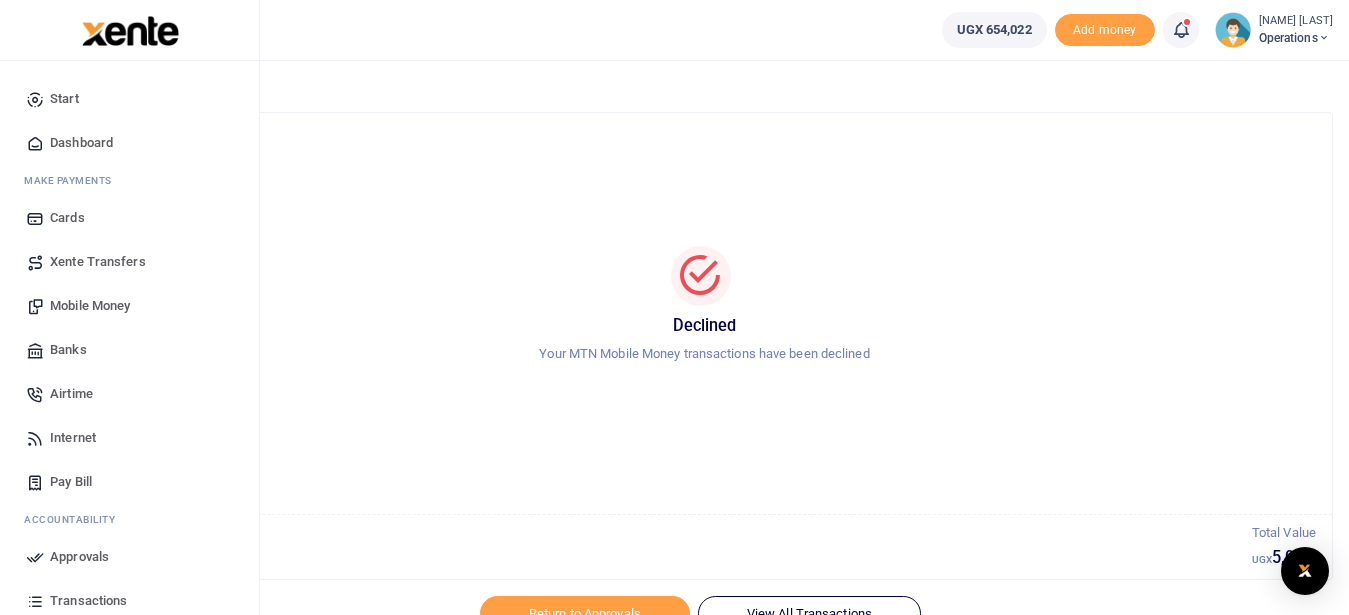 click on "Dashboard" at bounding box center [81, 143] 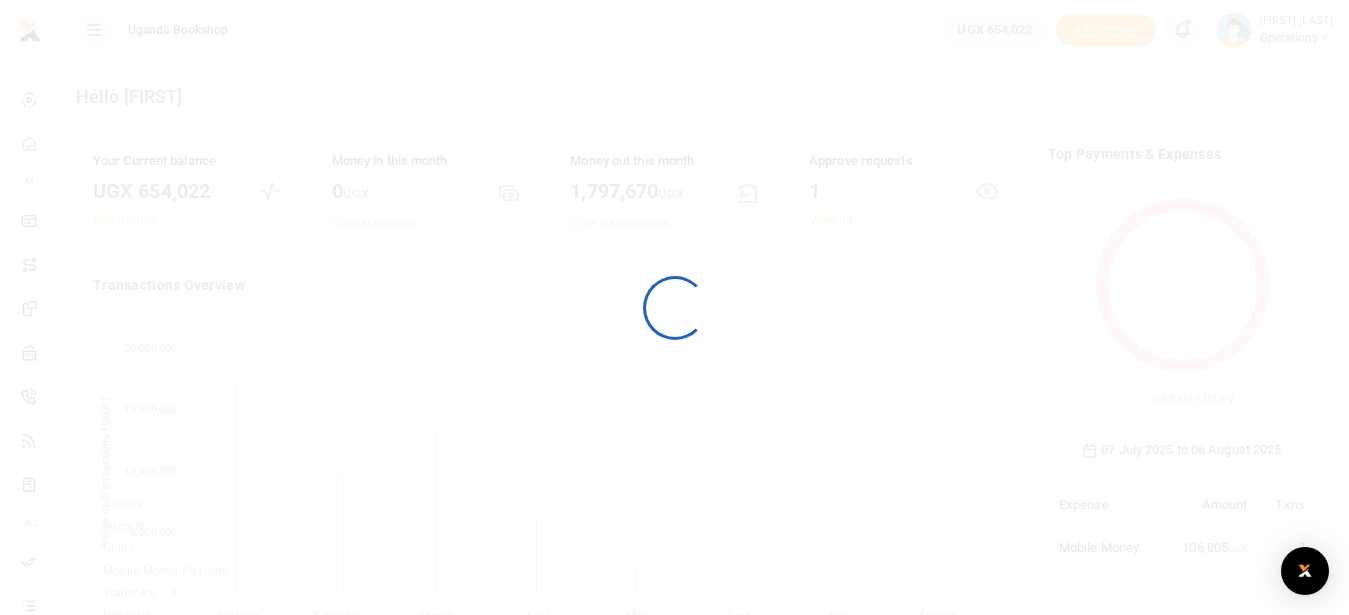 scroll, scrollTop: 0, scrollLeft: 0, axis: both 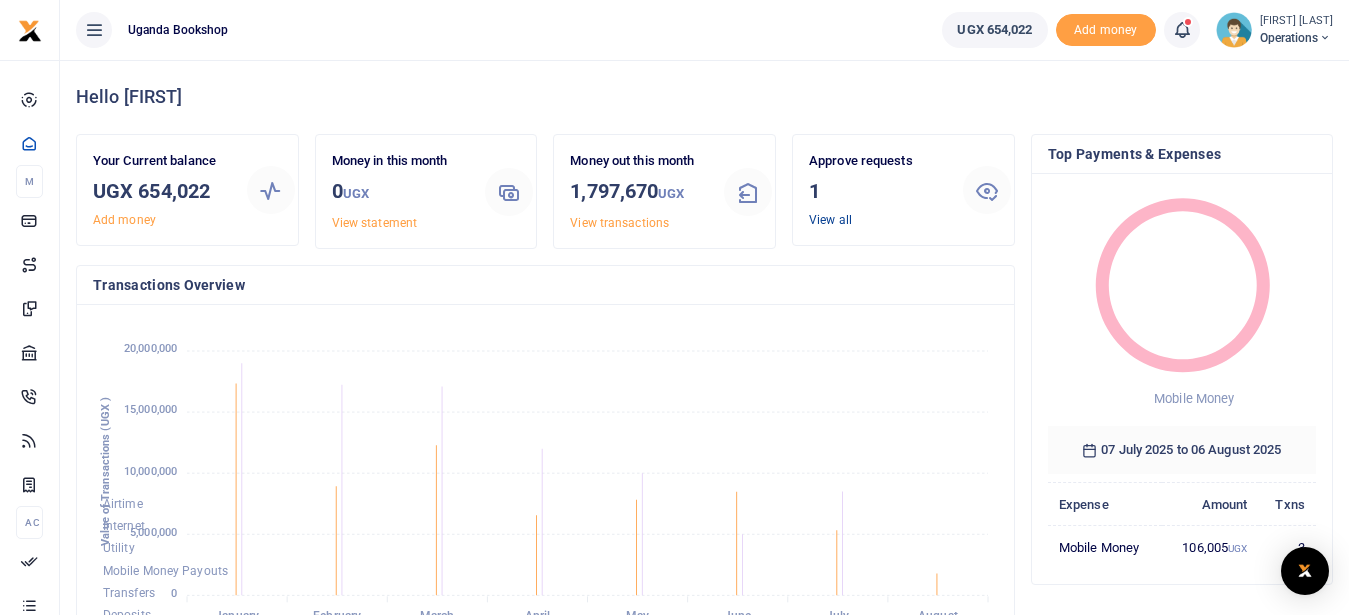 click on "View all" at bounding box center (830, 220) 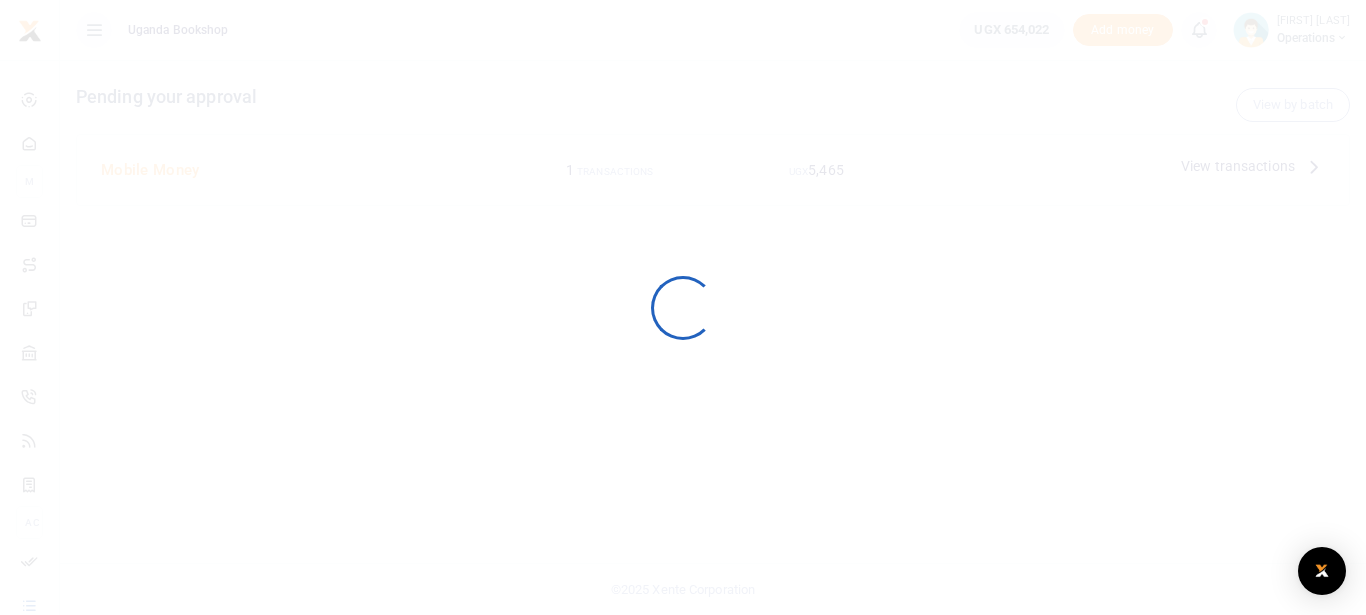scroll, scrollTop: 0, scrollLeft: 0, axis: both 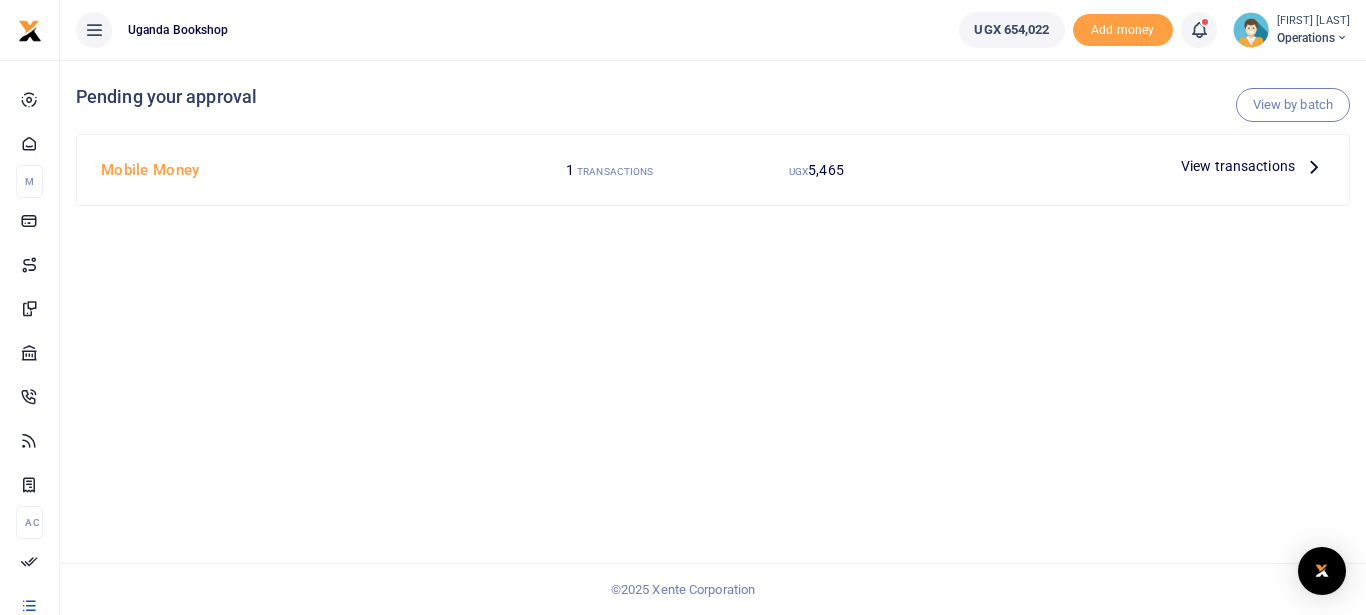 click at bounding box center [1314, 166] 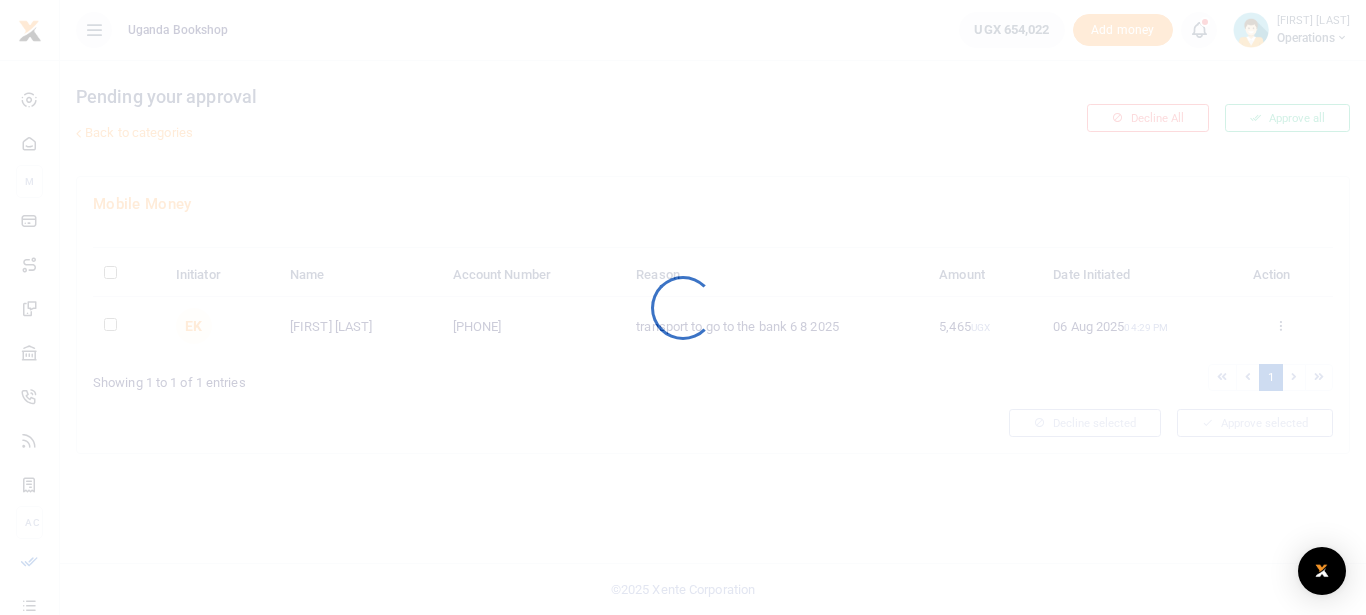 scroll, scrollTop: 0, scrollLeft: 0, axis: both 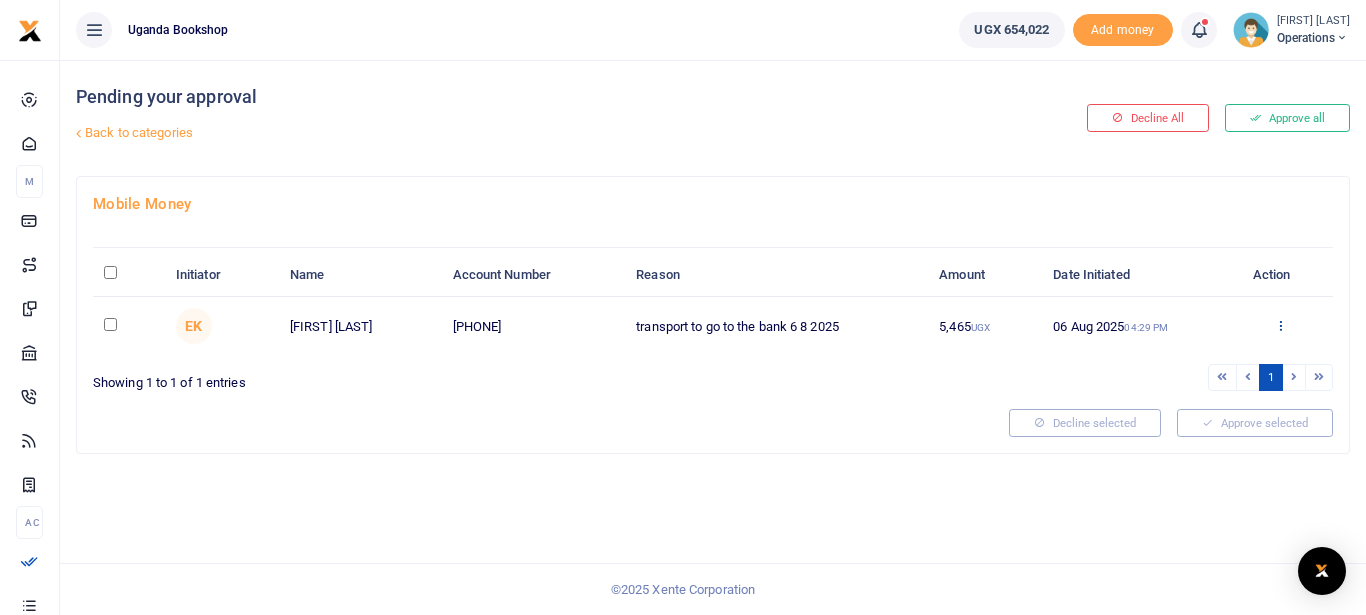 click at bounding box center [1280, 325] 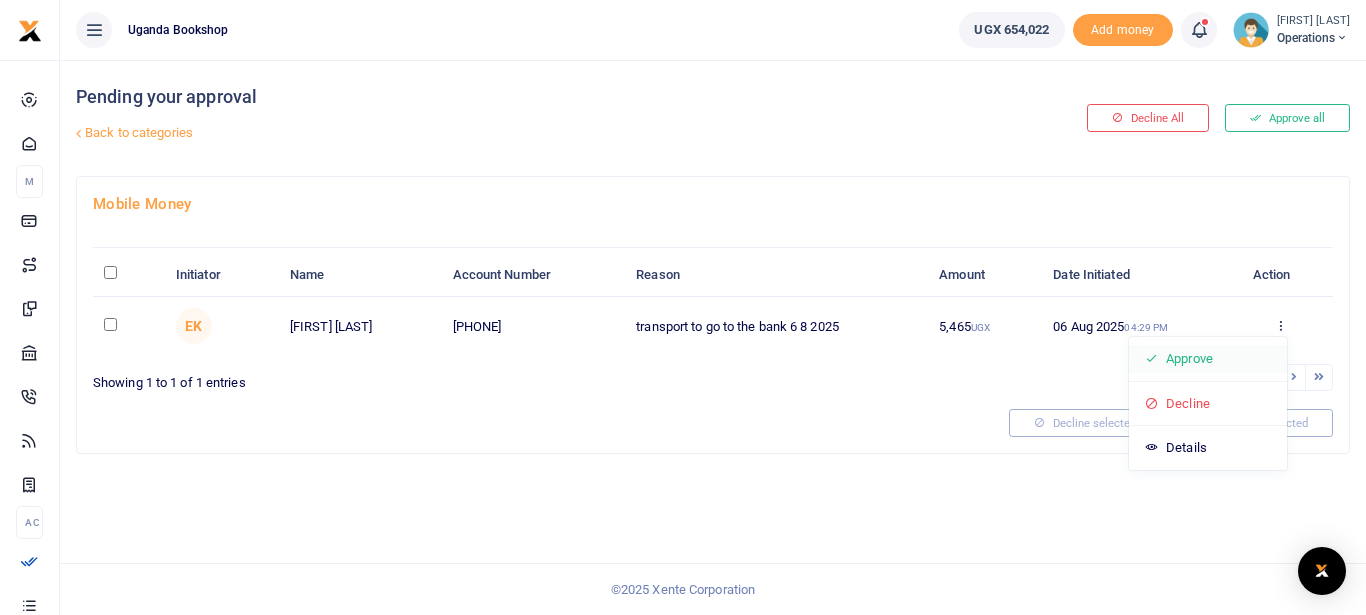 click on "Approve" at bounding box center (1208, 359) 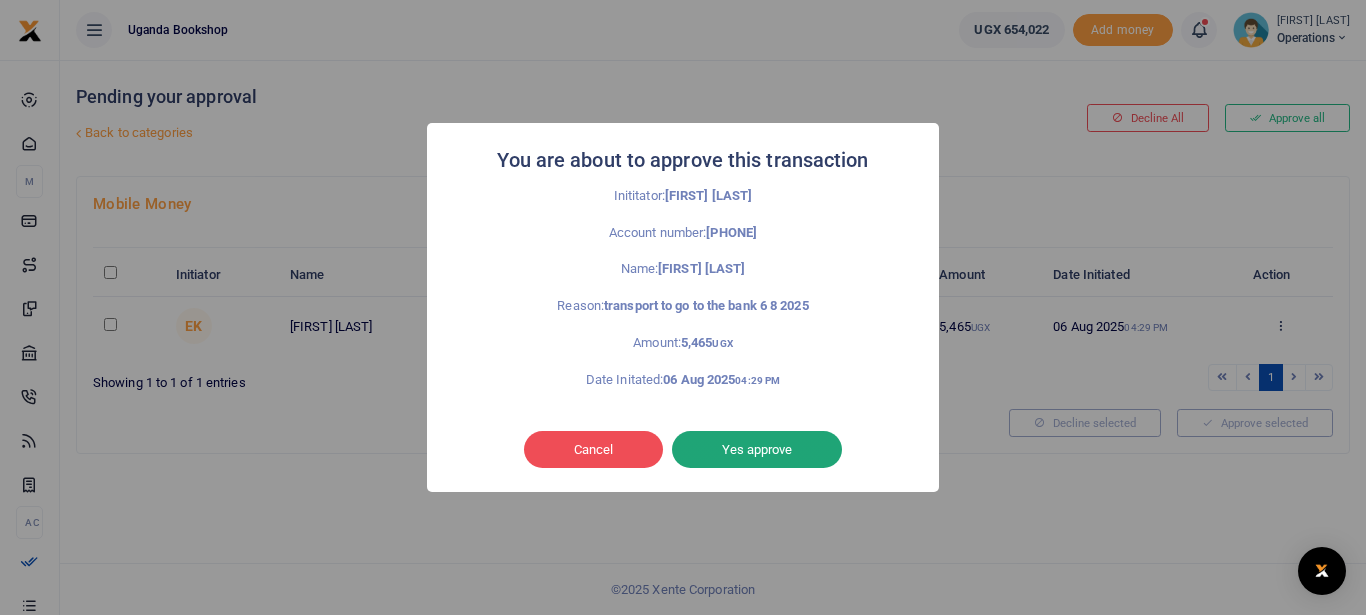 click on "Yes approve" at bounding box center (757, 450) 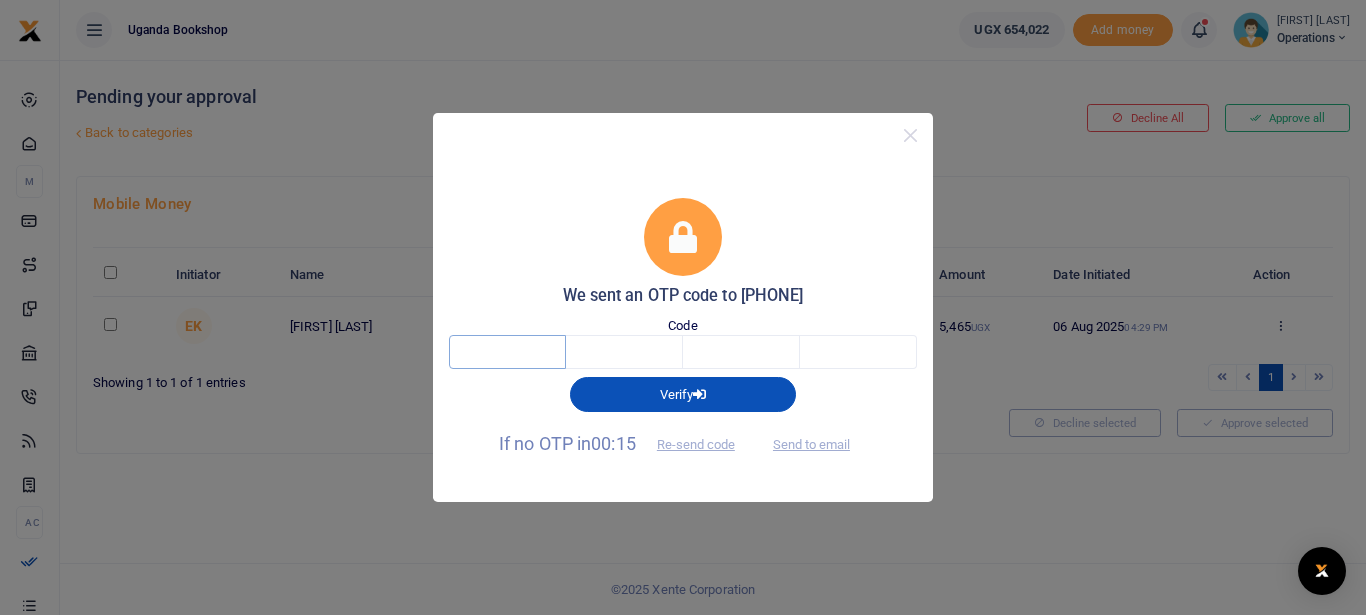 click at bounding box center [507, 352] 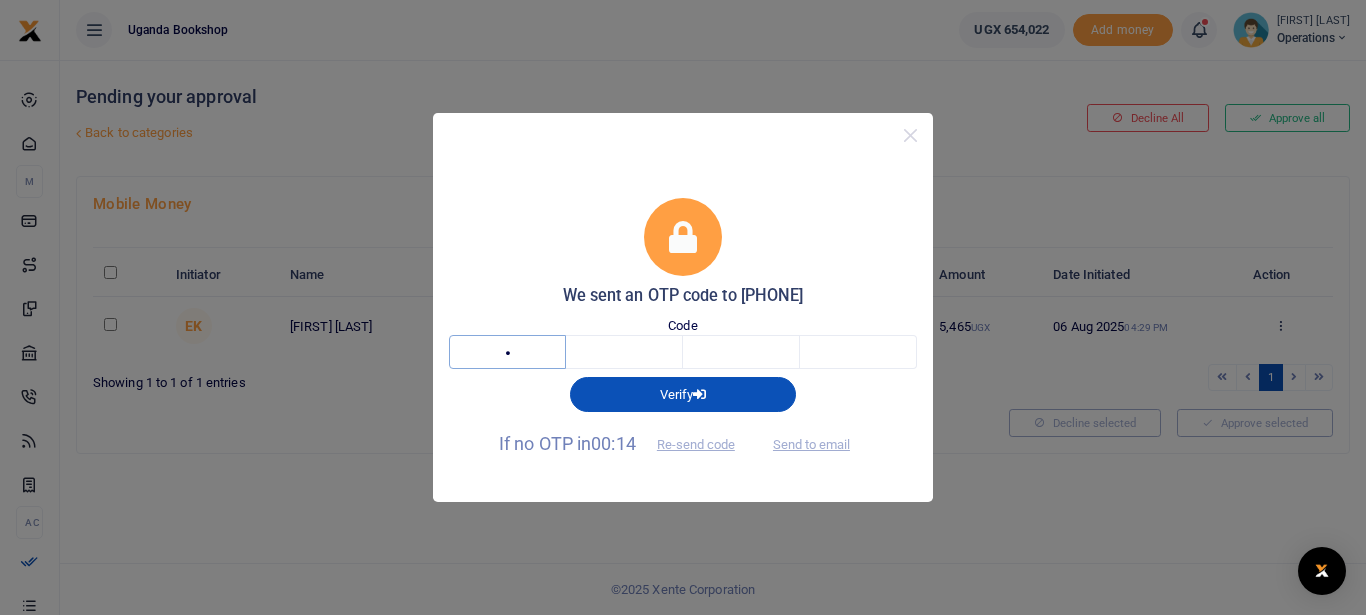 type on "4" 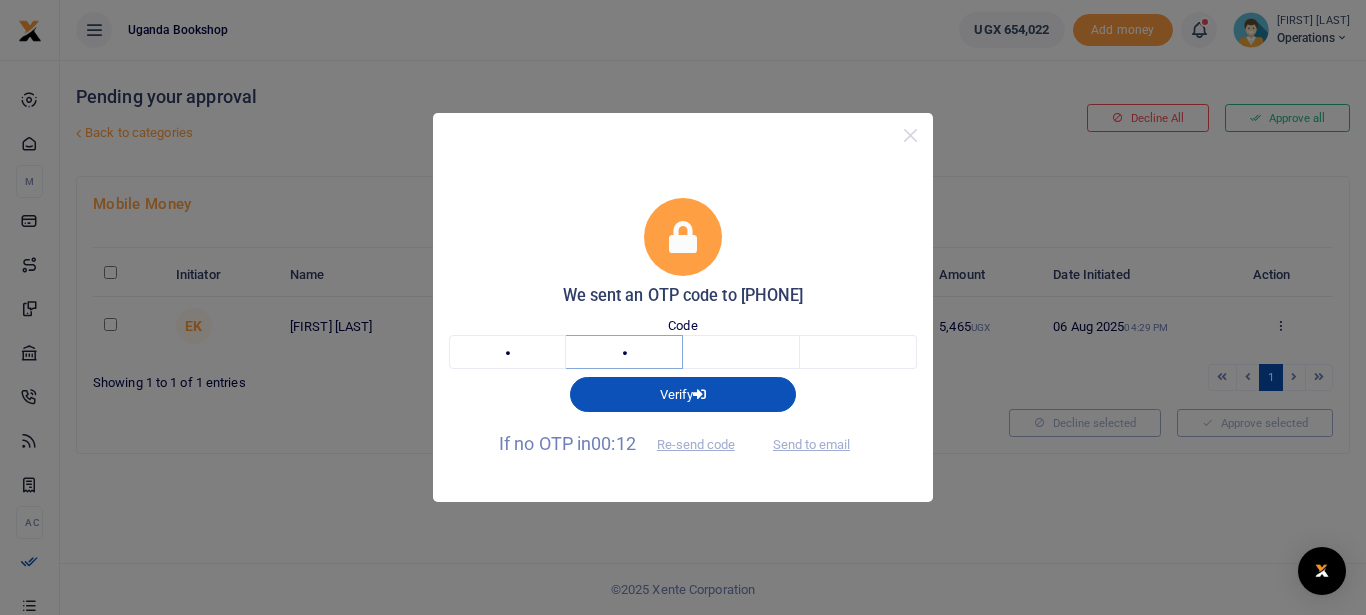 type on "0" 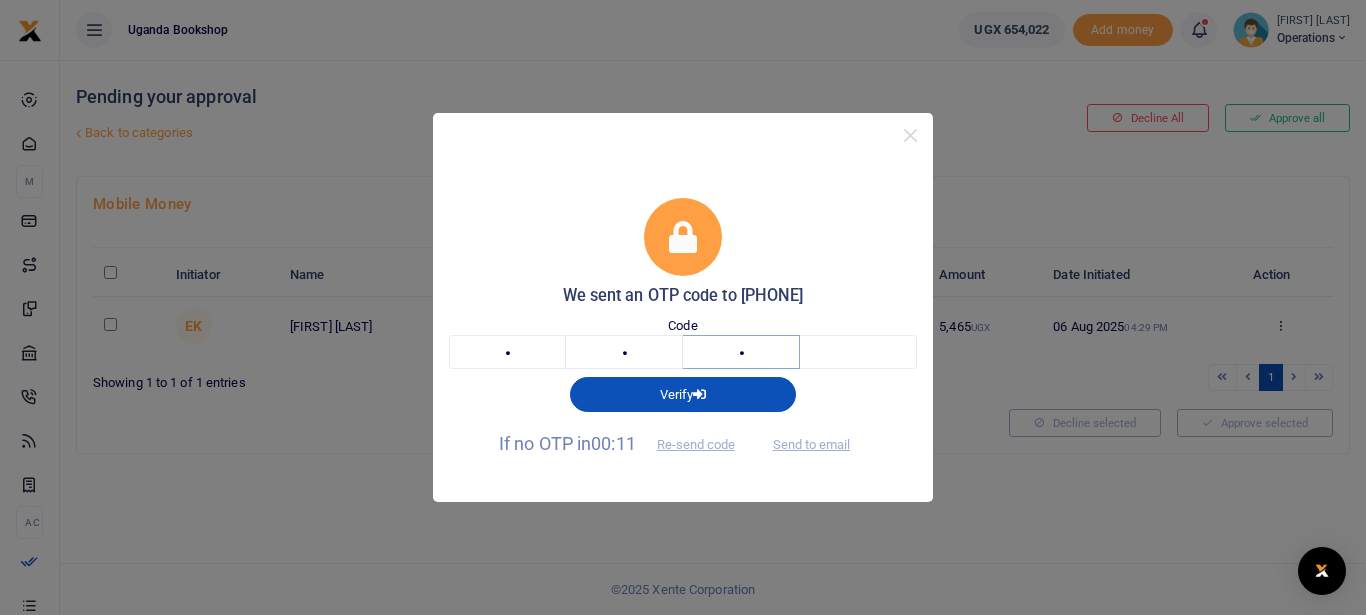 type on "6" 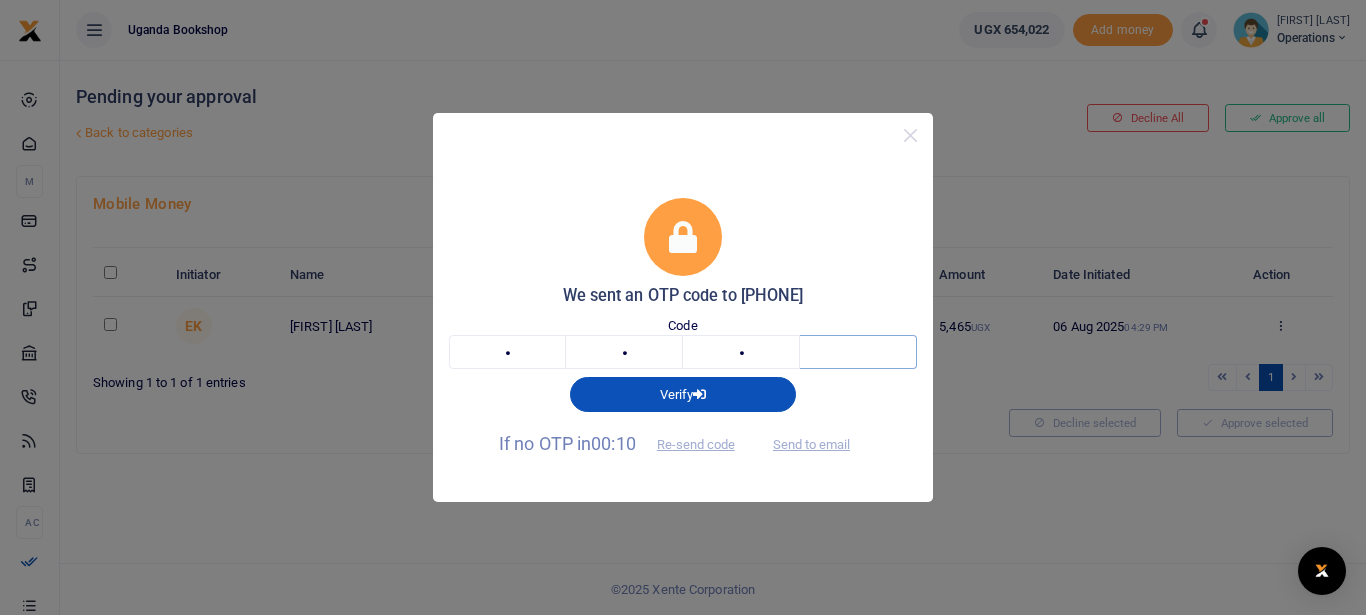 type on "2" 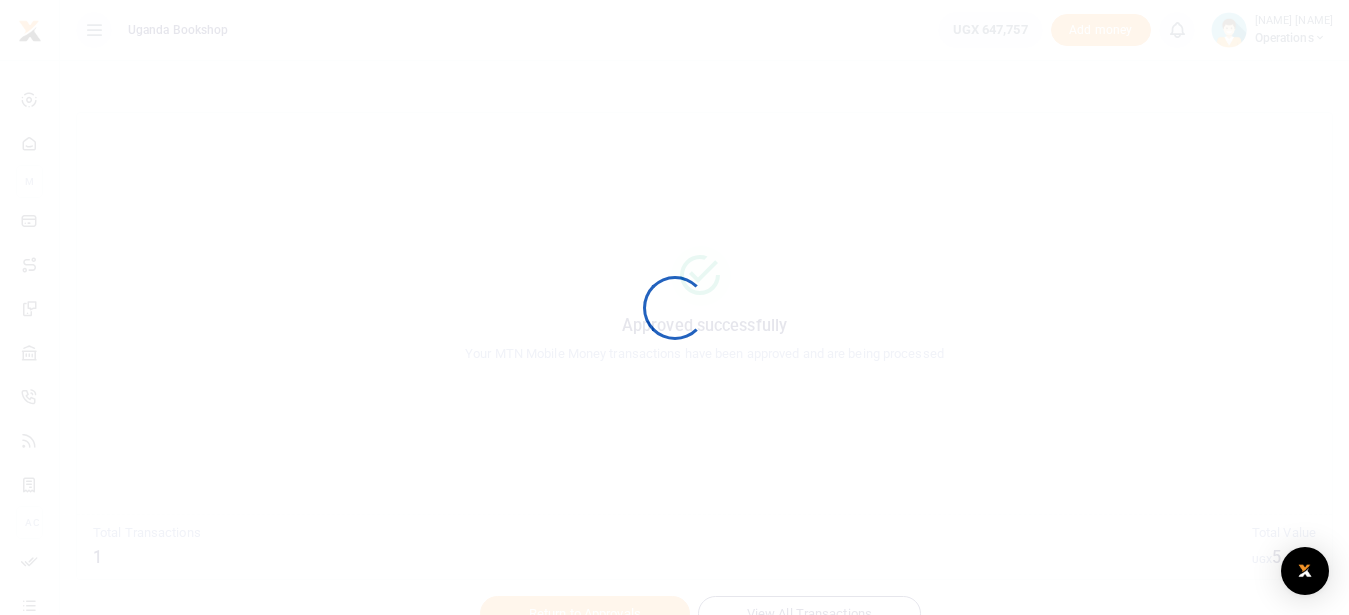 scroll, scrollTop: 0, scrollLeft: 0, axis: both 